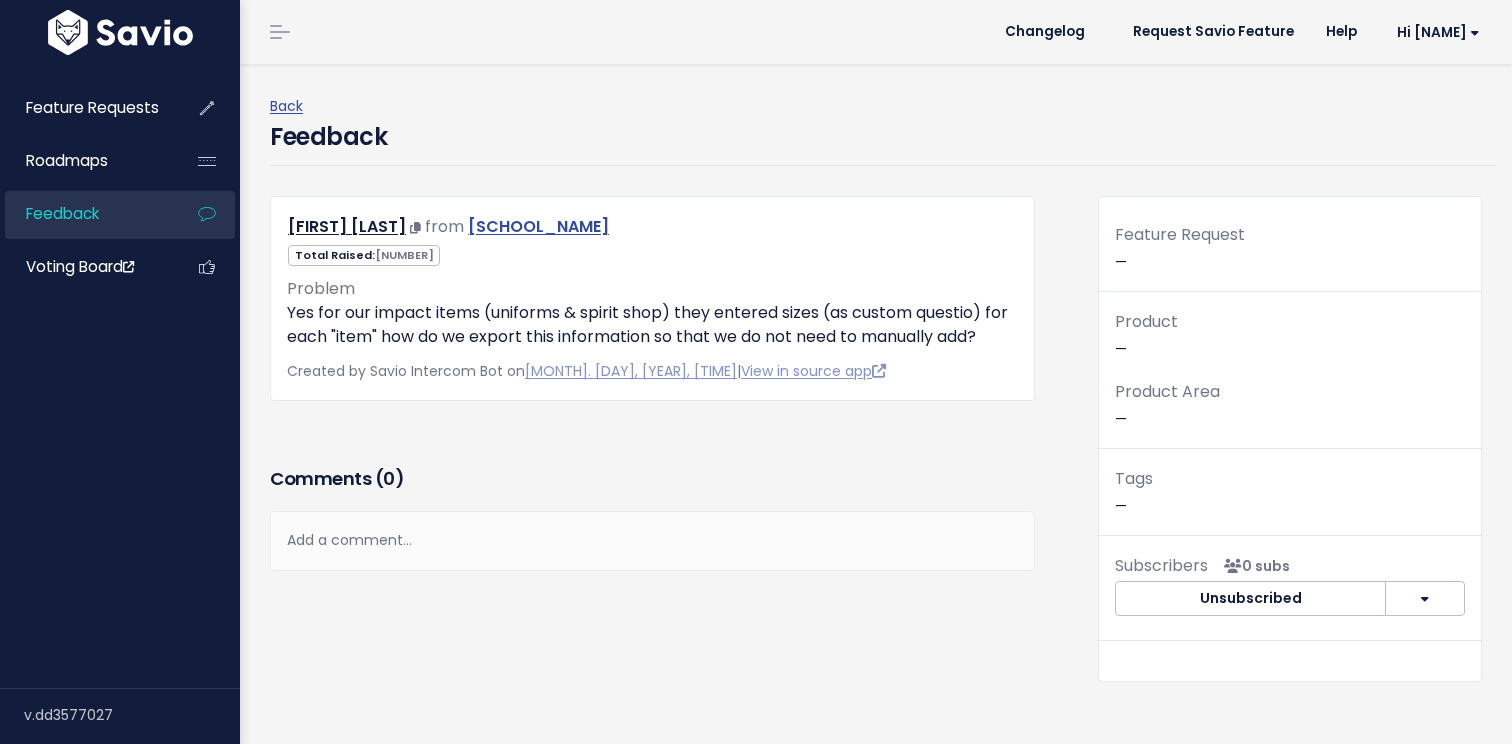 scroll, scrollTop: 0, scrollLeft: 0, axis: both 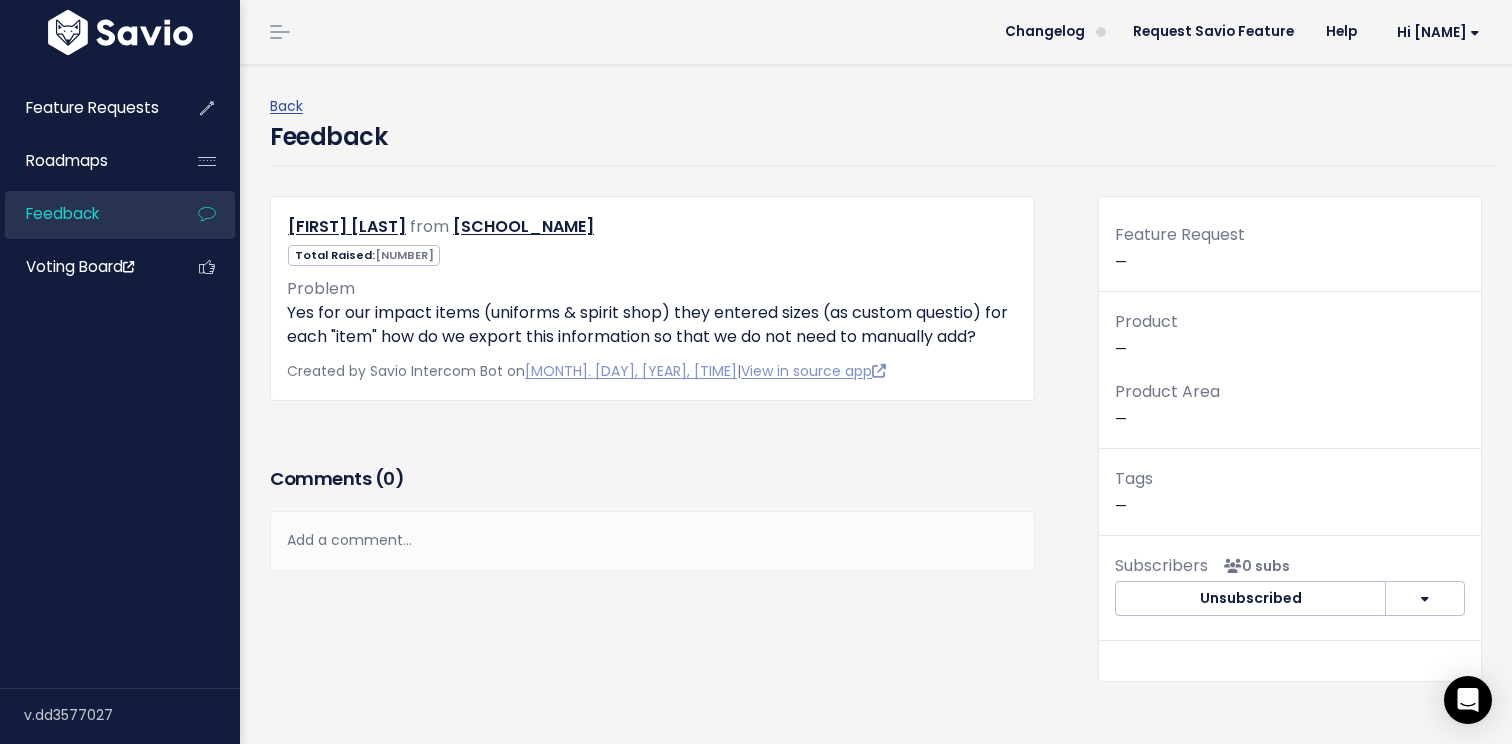 click on "Problem
Yes for our impact items (uniforms & spirit shop) they entered sizes (as custom questio) for each "item" how do we export this information so that we do not need to manually add?" at bounding box center (652, 313) 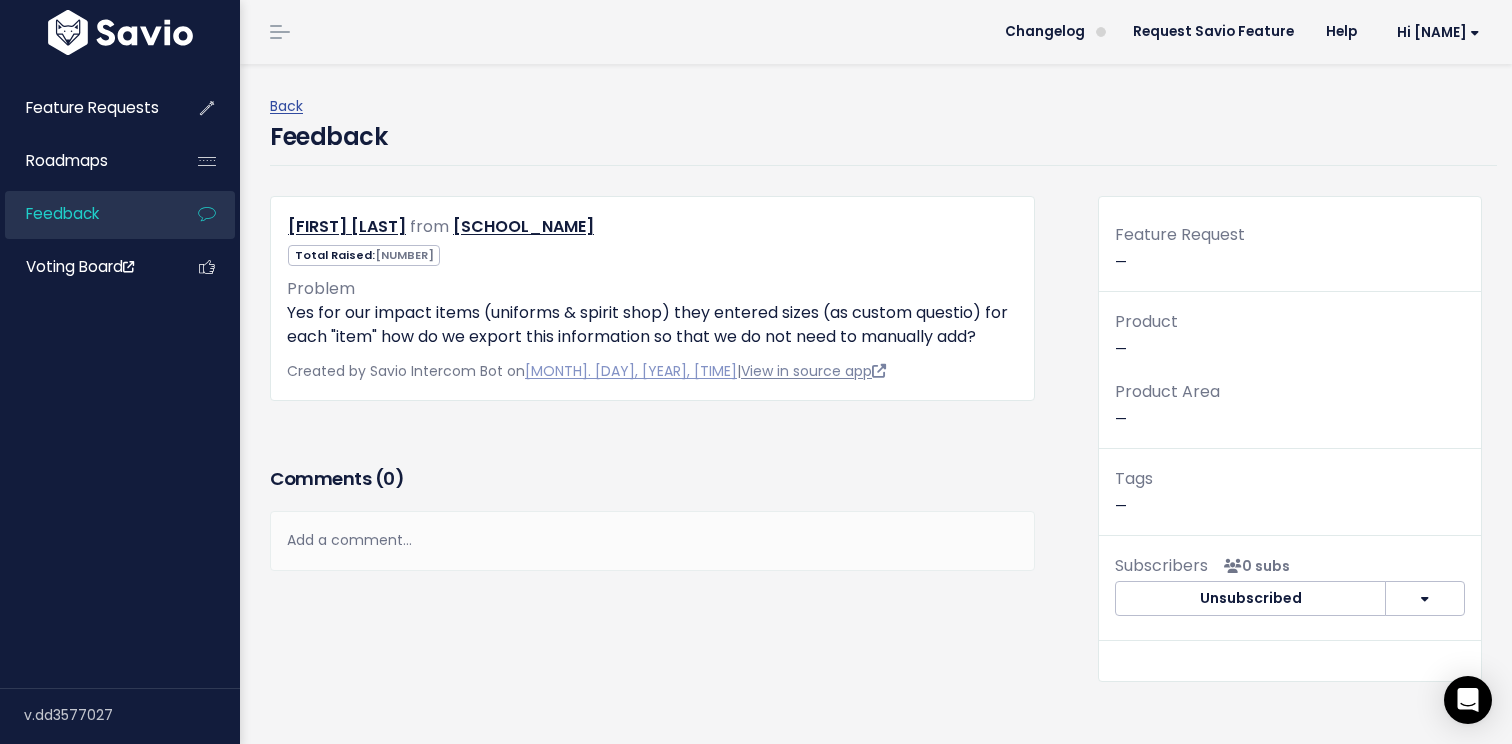 click on "View in source app" at bounding box center (813, 371) 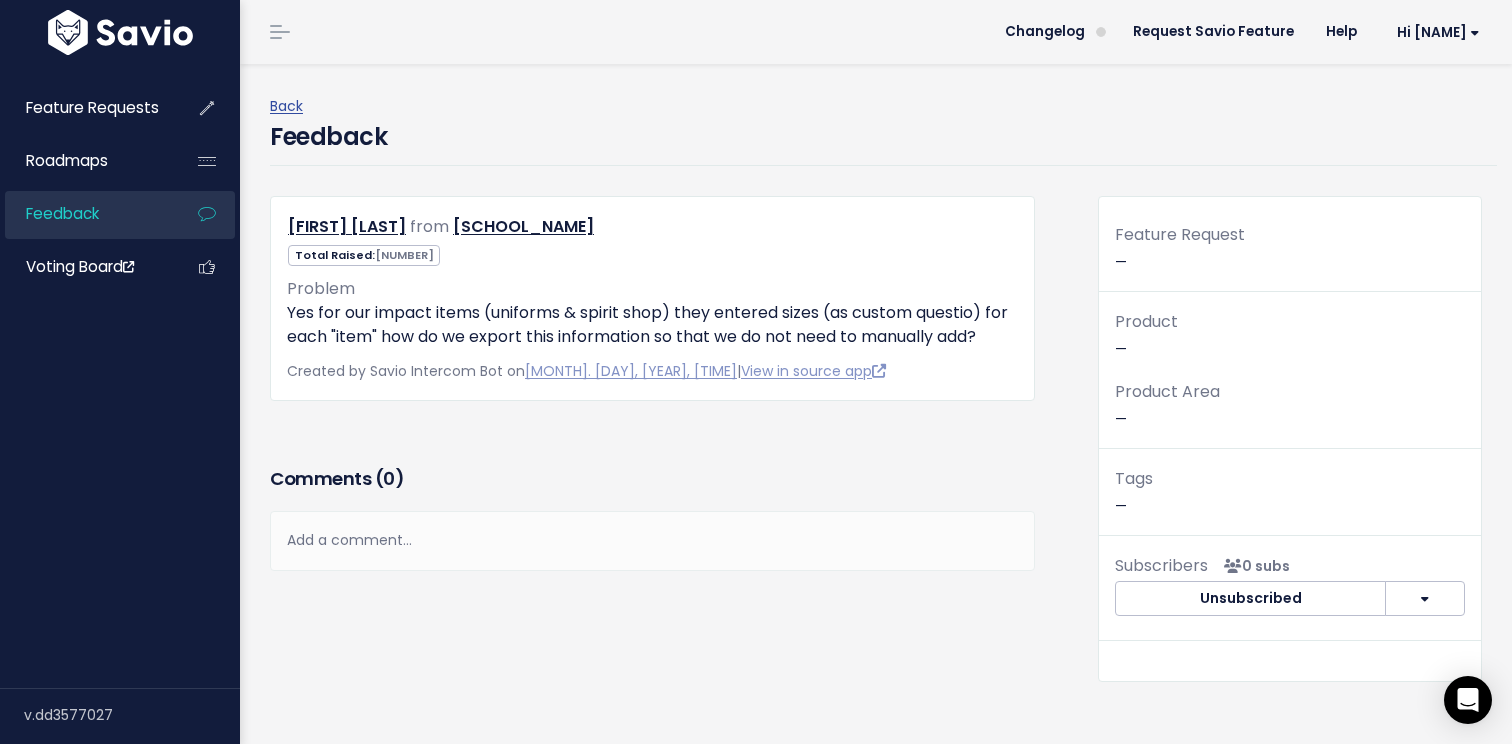 click on "Feedback" at bounding box center [85, 214] 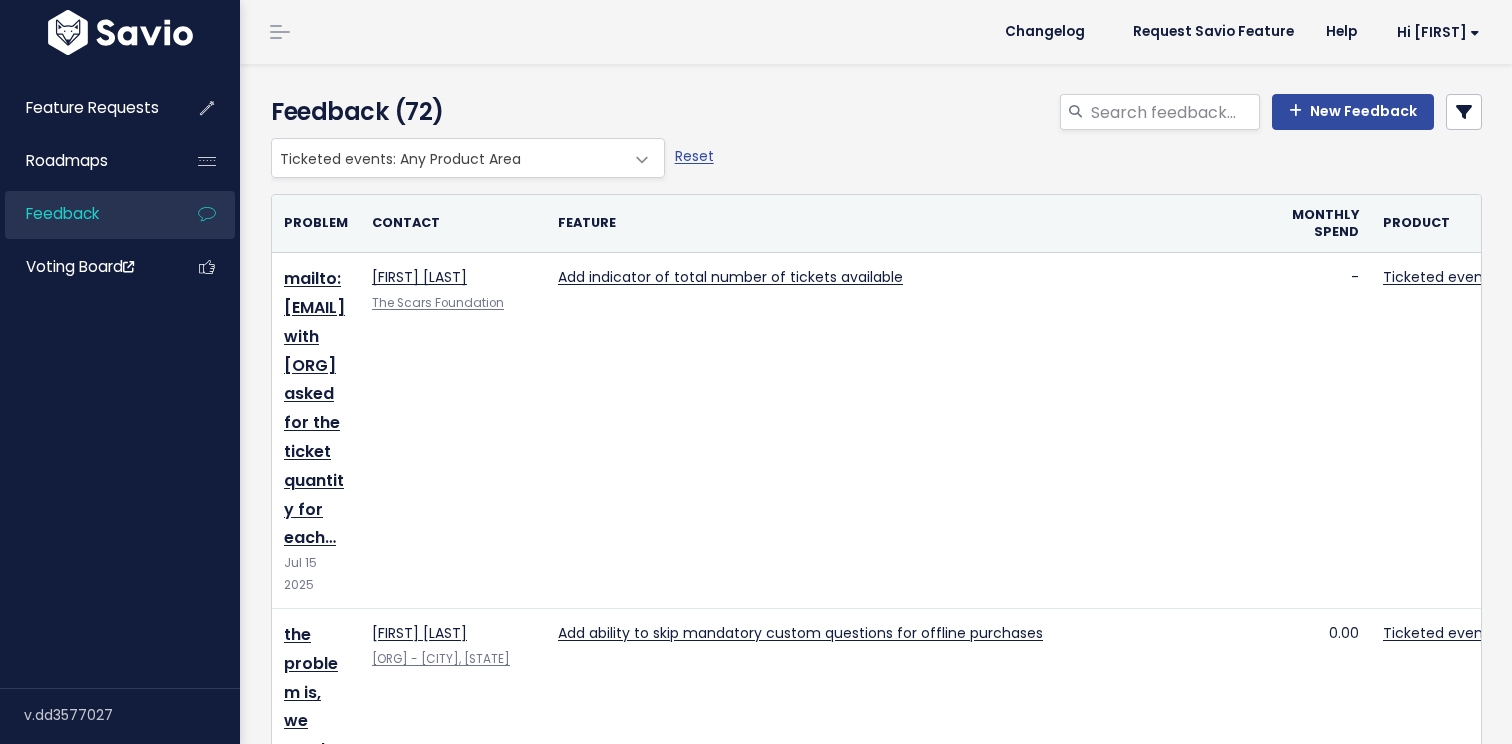 scroll, scrollTop: 0, scrollLeft: 0, axis: both 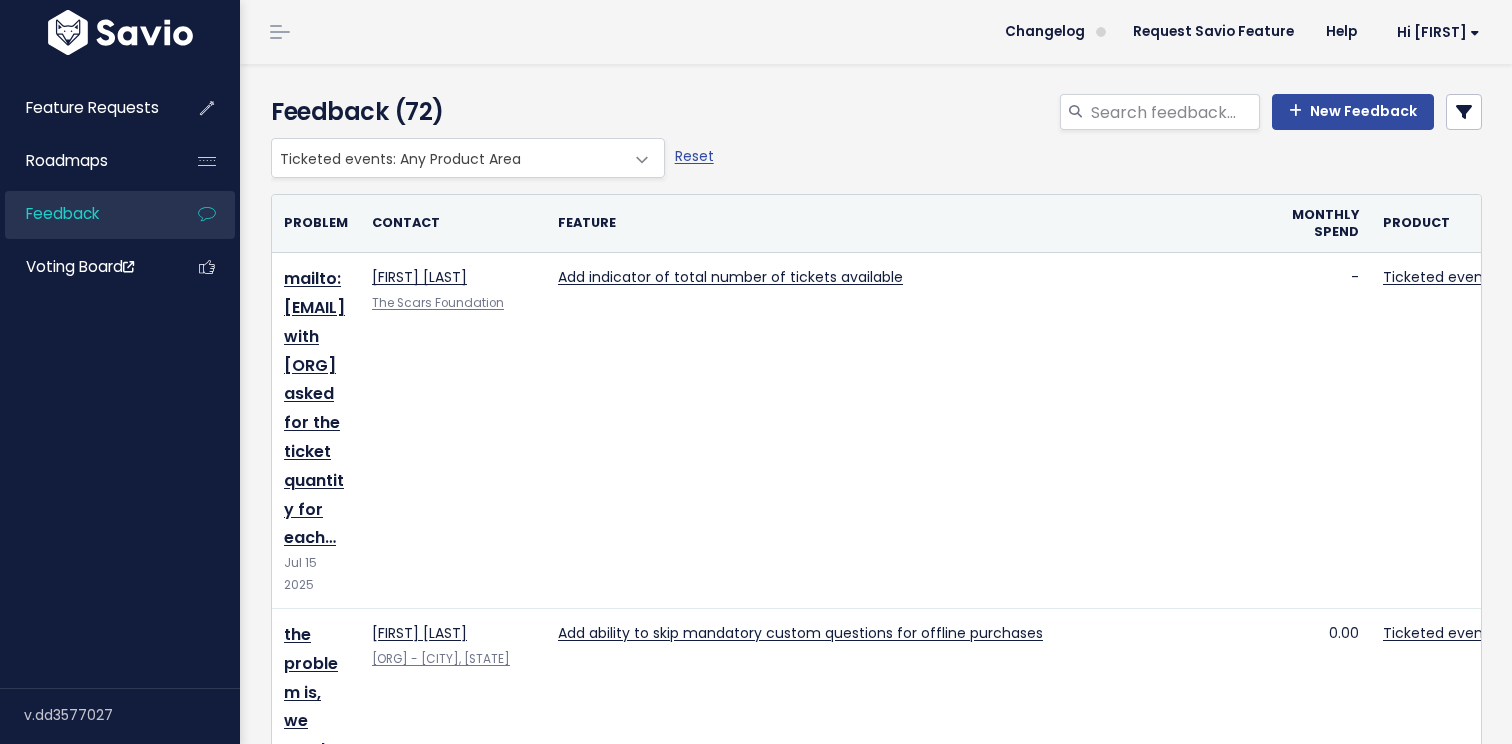 click on "Feedback" at bounding box center [85, 214] 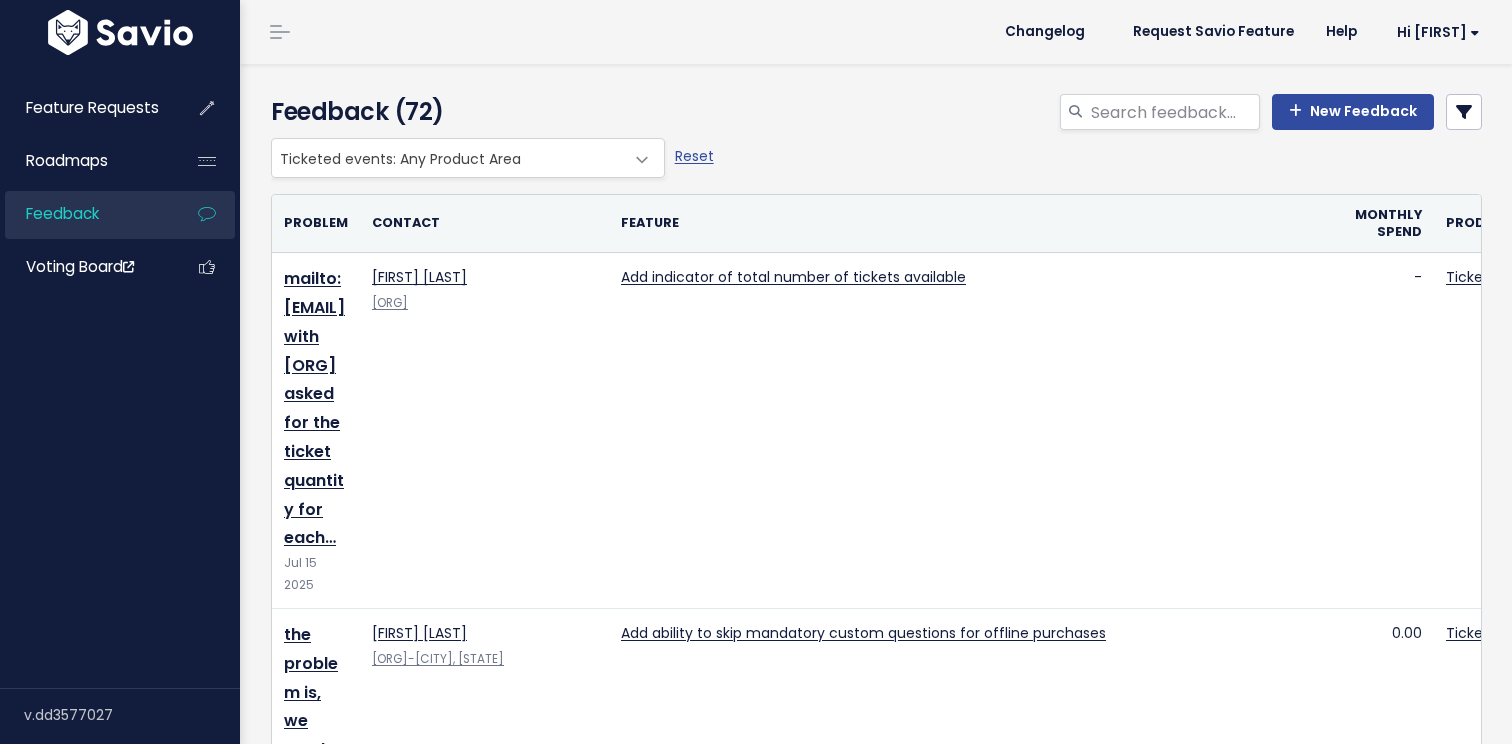 scroll, scrollTop: 0, scrollLeft: 0, axis: both 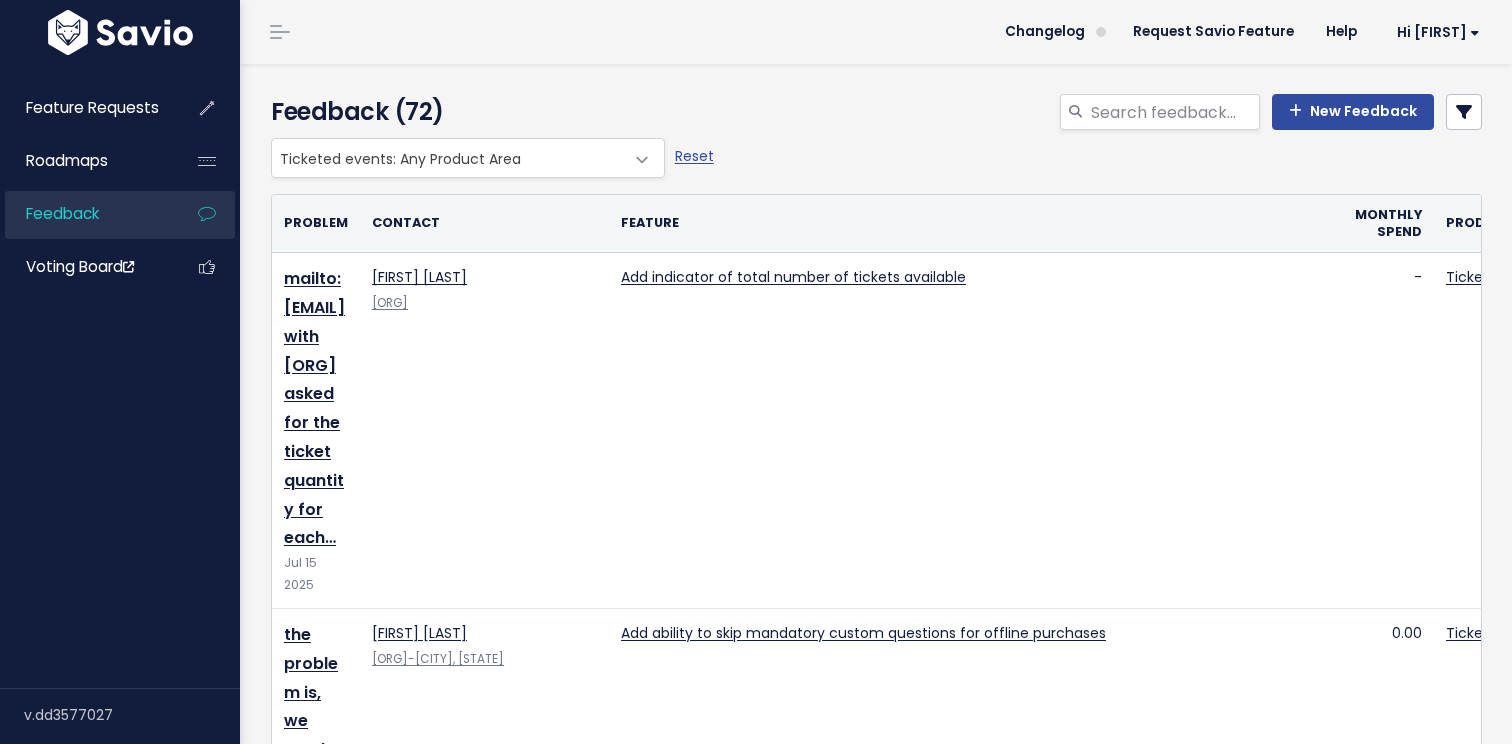 click on "Ticketed events: Any Product Area" at bounding box center [448, 158] 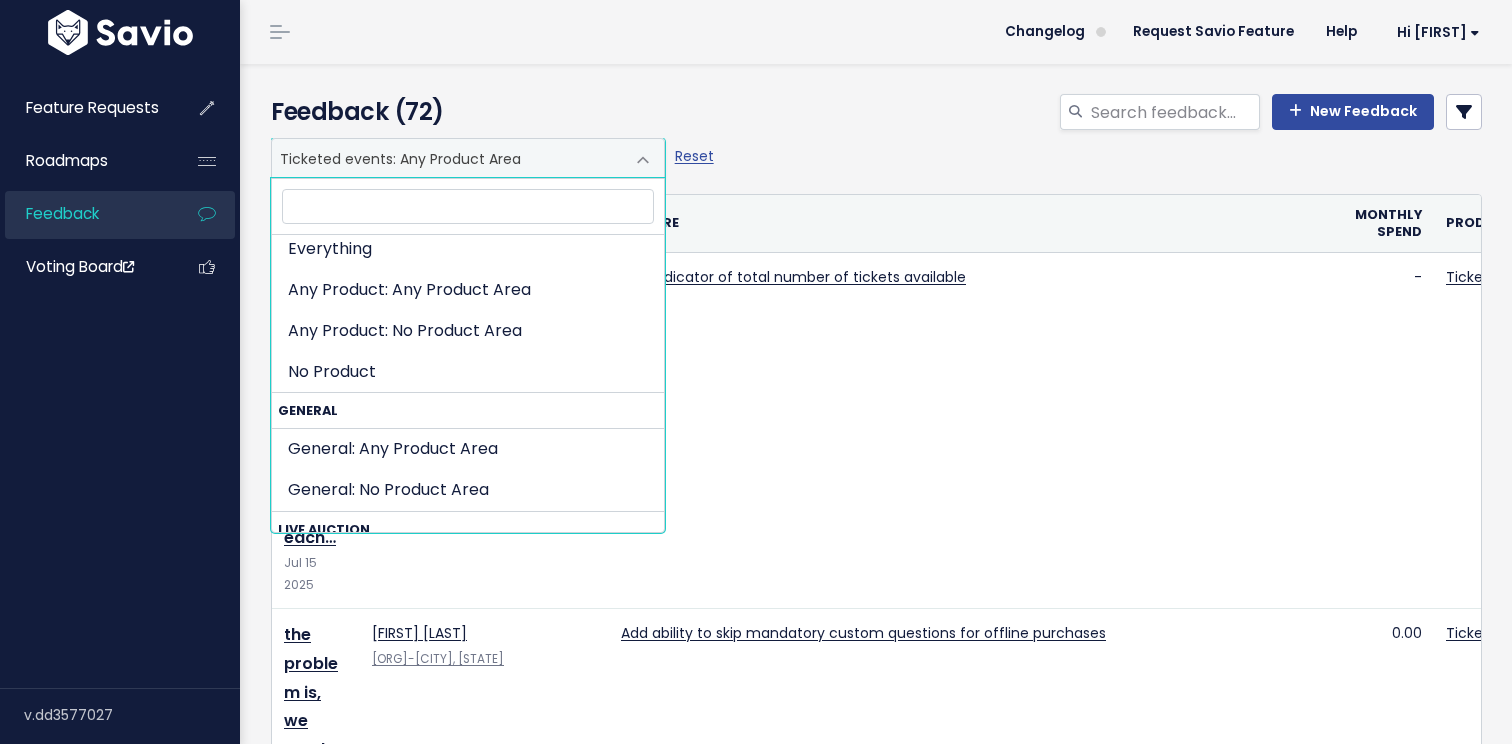 scroll, scrollTop: 0, scrollLeft: 0, axis: both 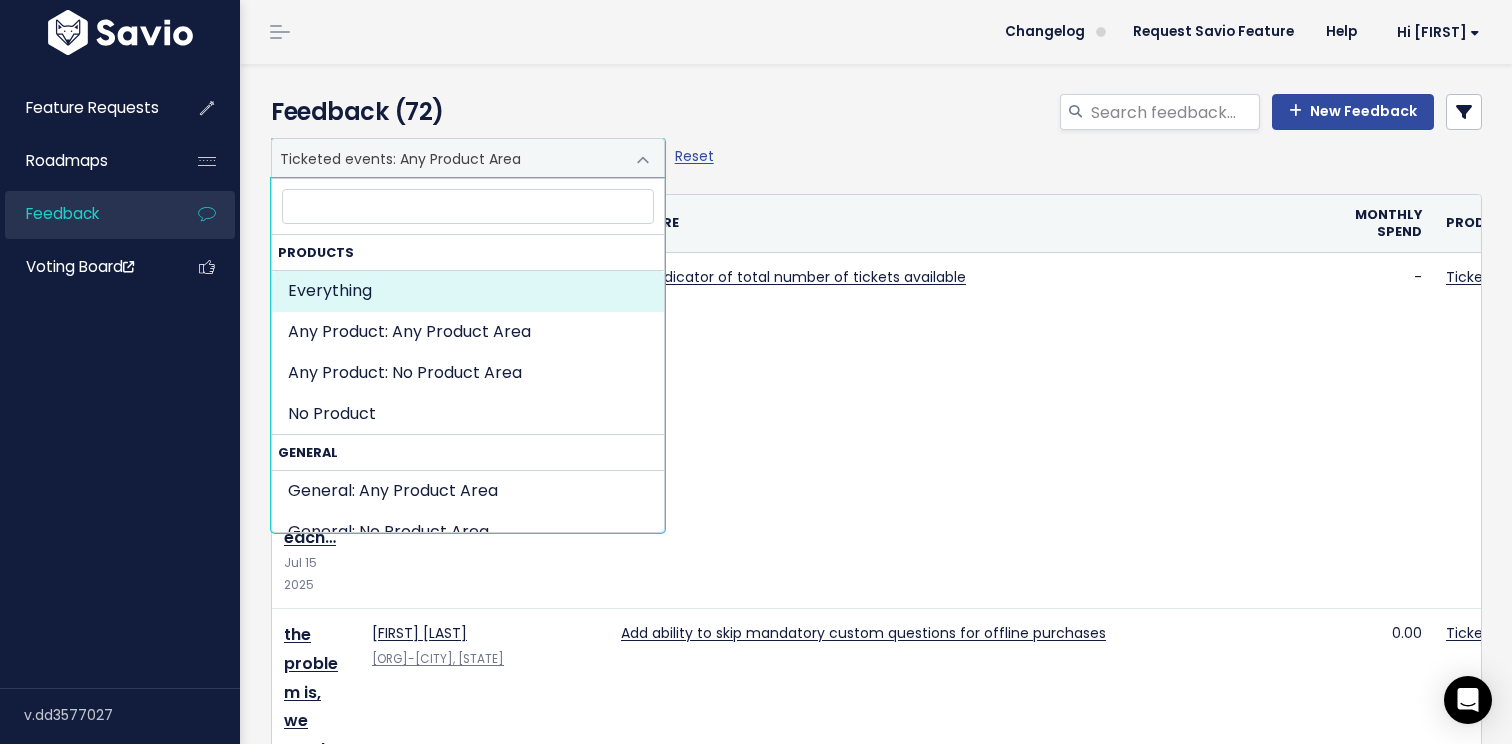 select on ":" 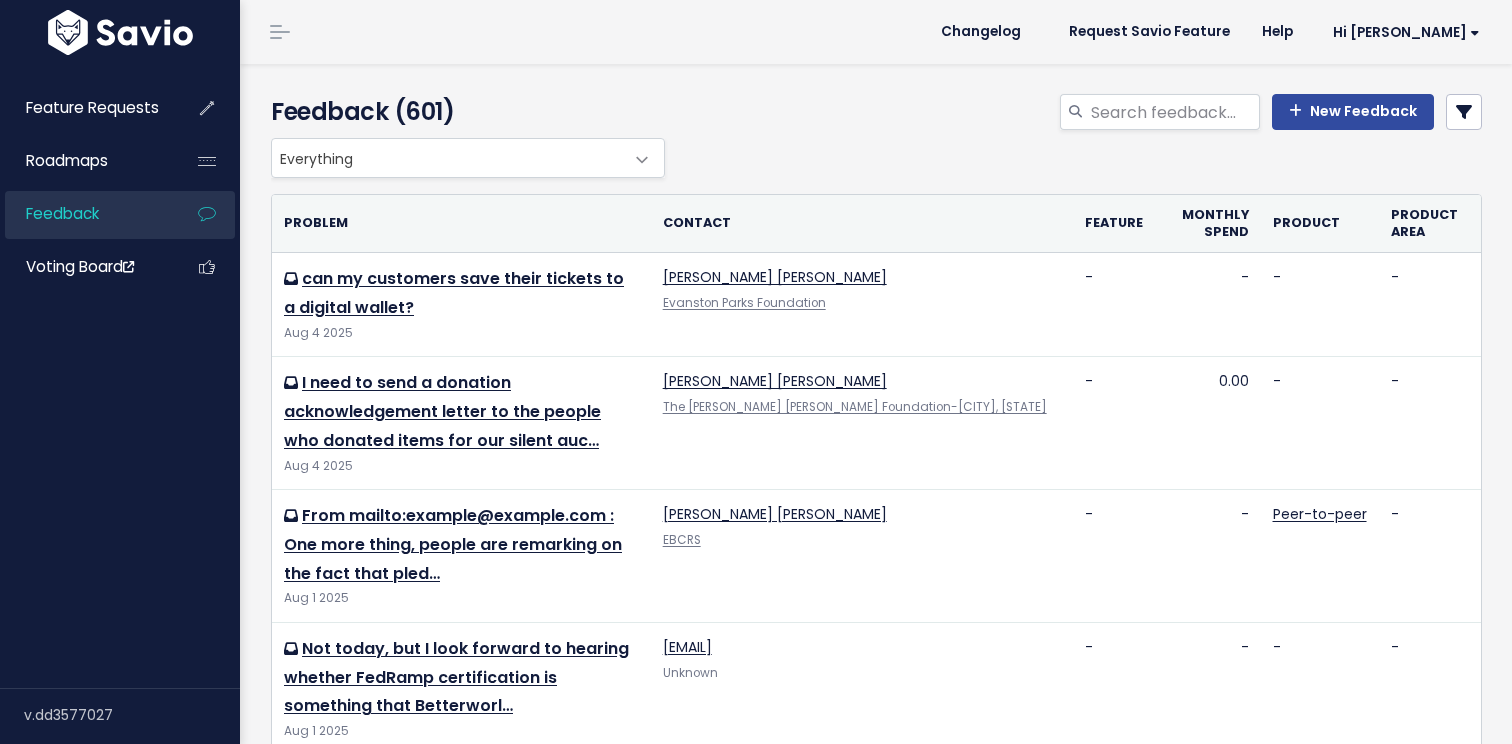 scroll, scrollTop: 0, scrollLeft: 0, axis: both 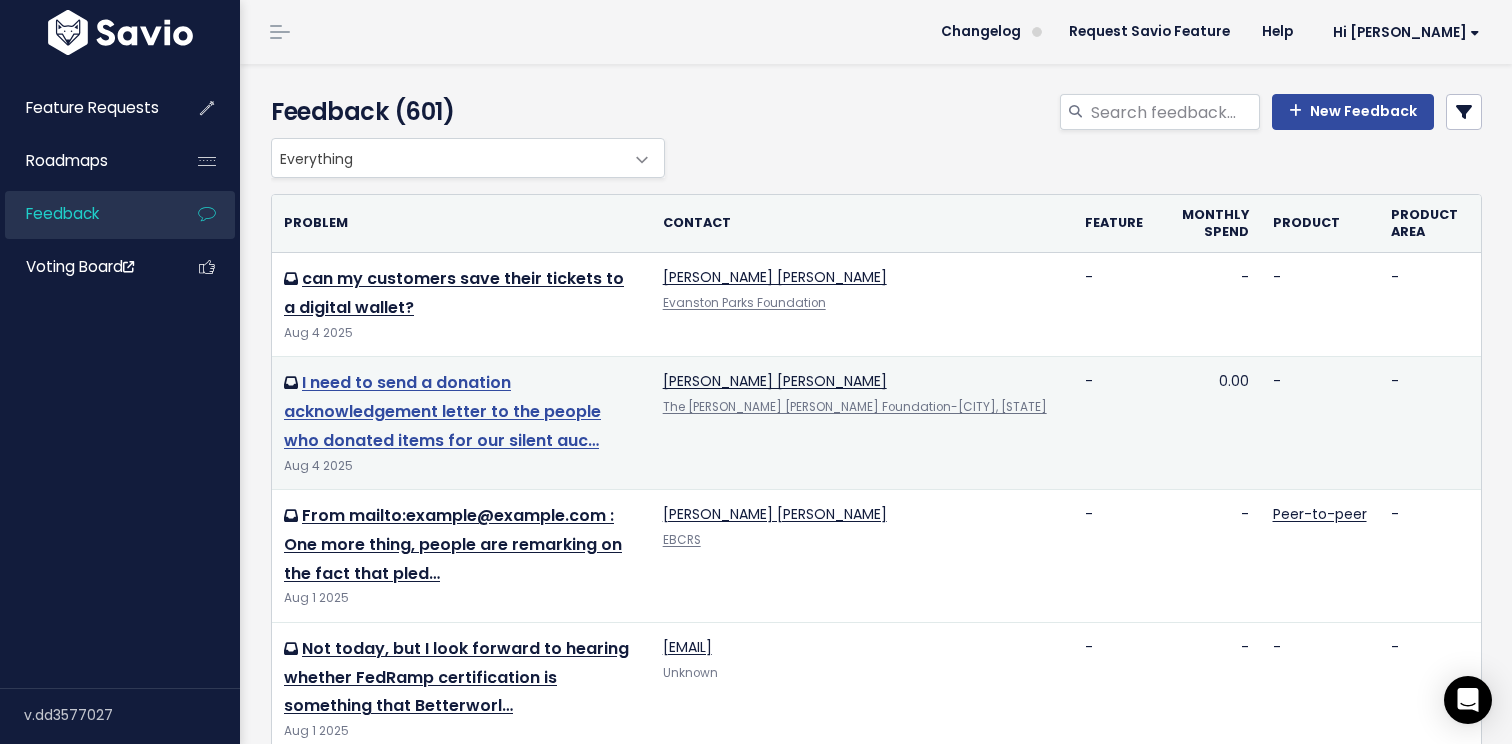 click on "I need to send a donation acknowledgement letter to the people who donated items for our silent auc…" at bounding box center (442, 411) 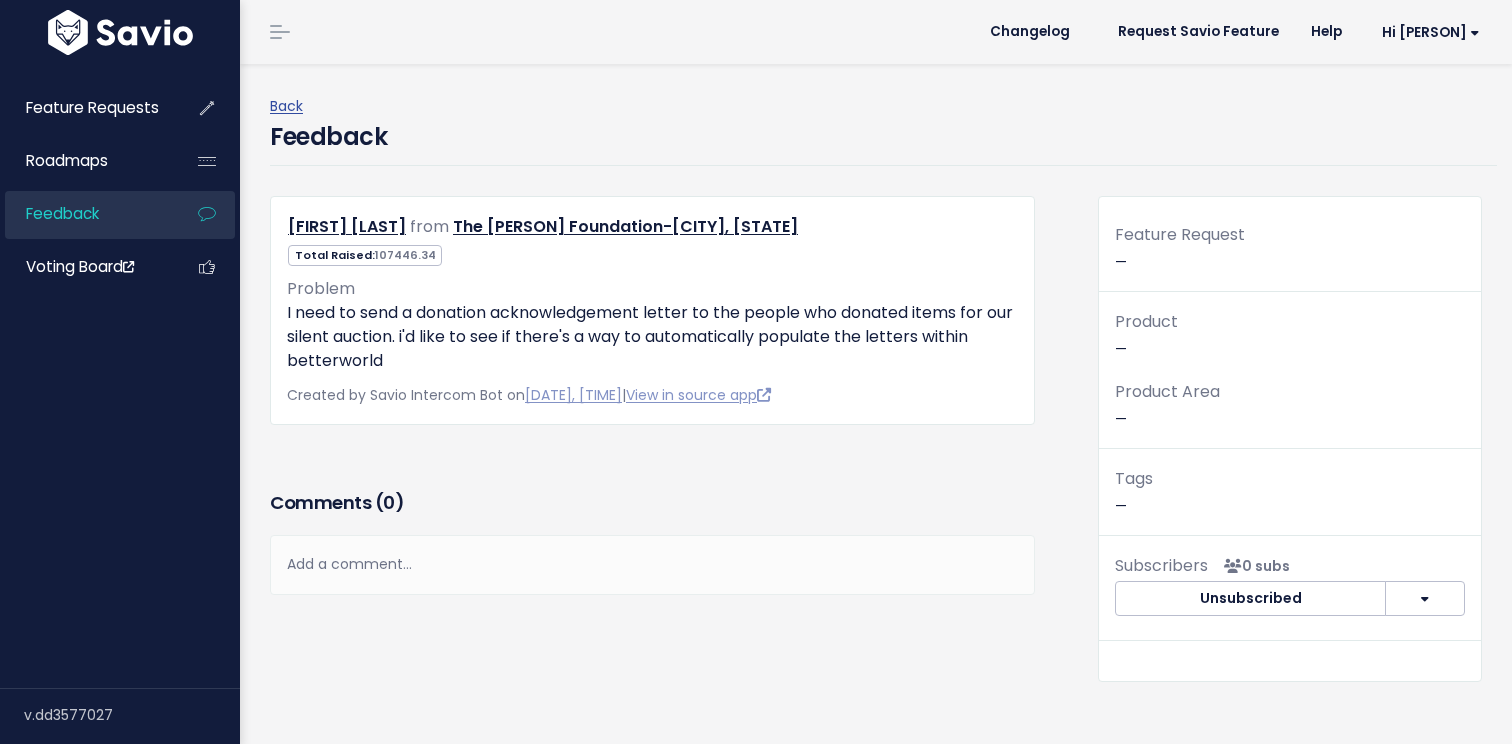 scroll, scrollTop: 0, scrollLeft: 0, axis: both 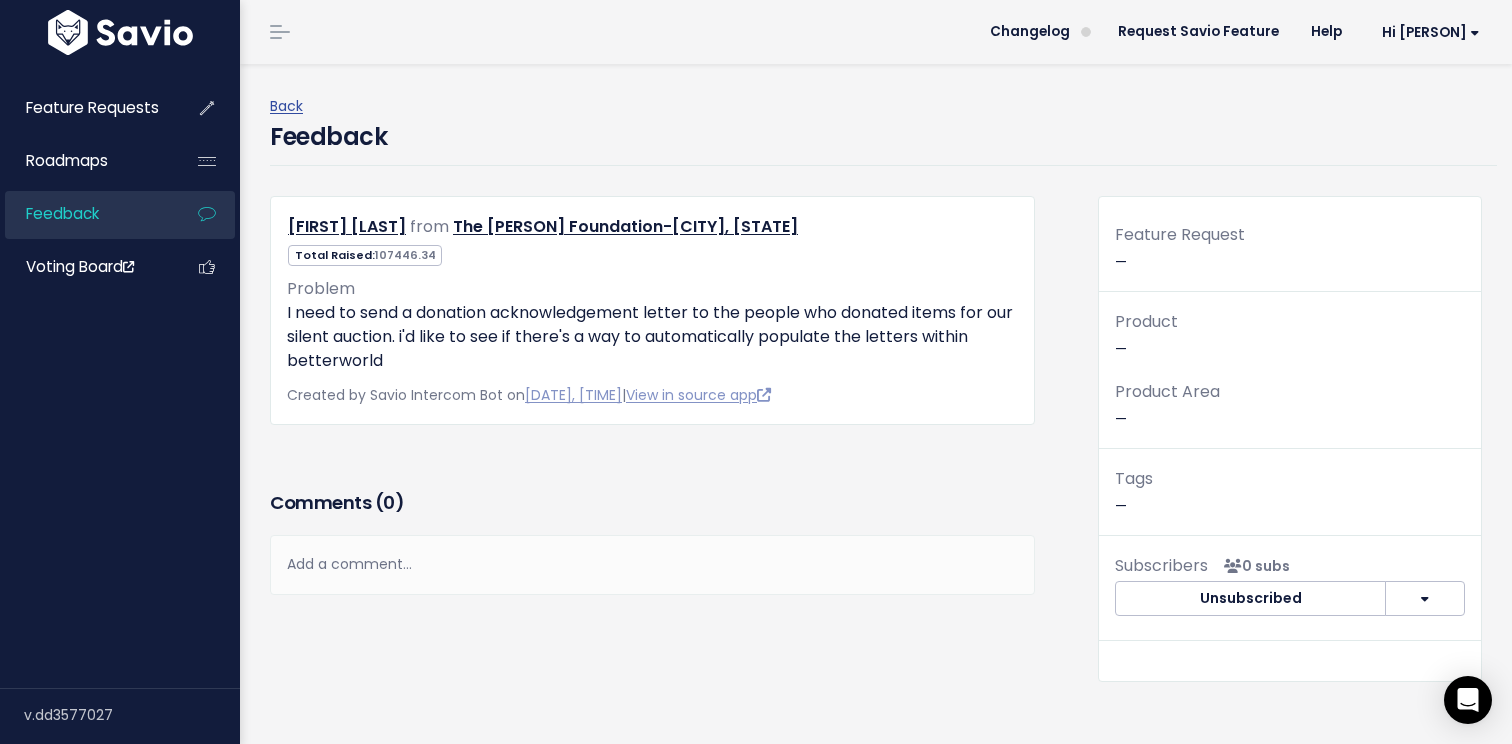 click on "Feedback" at bounding box center [62, 213] 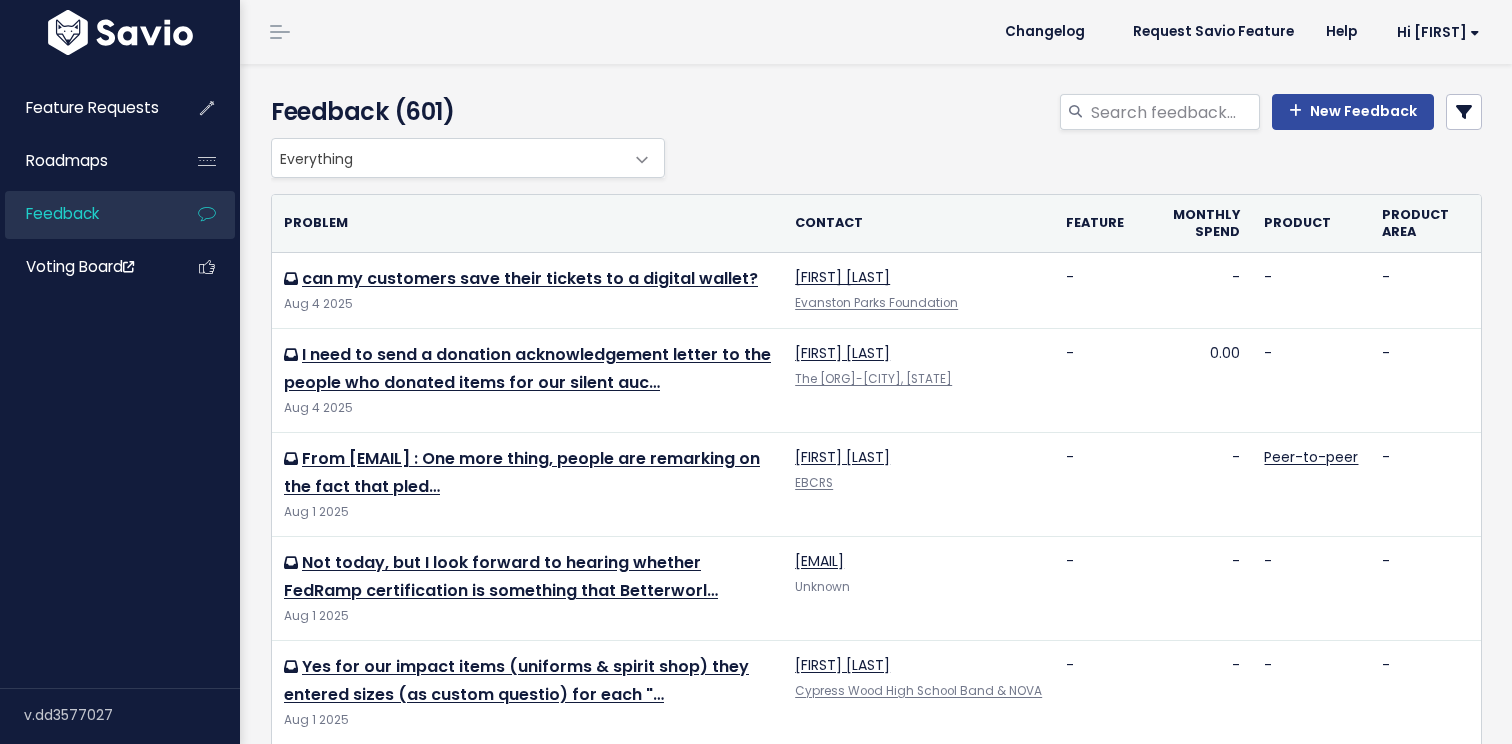 scroll, scrollTop: 0, scrollLeft: 0, axis: both 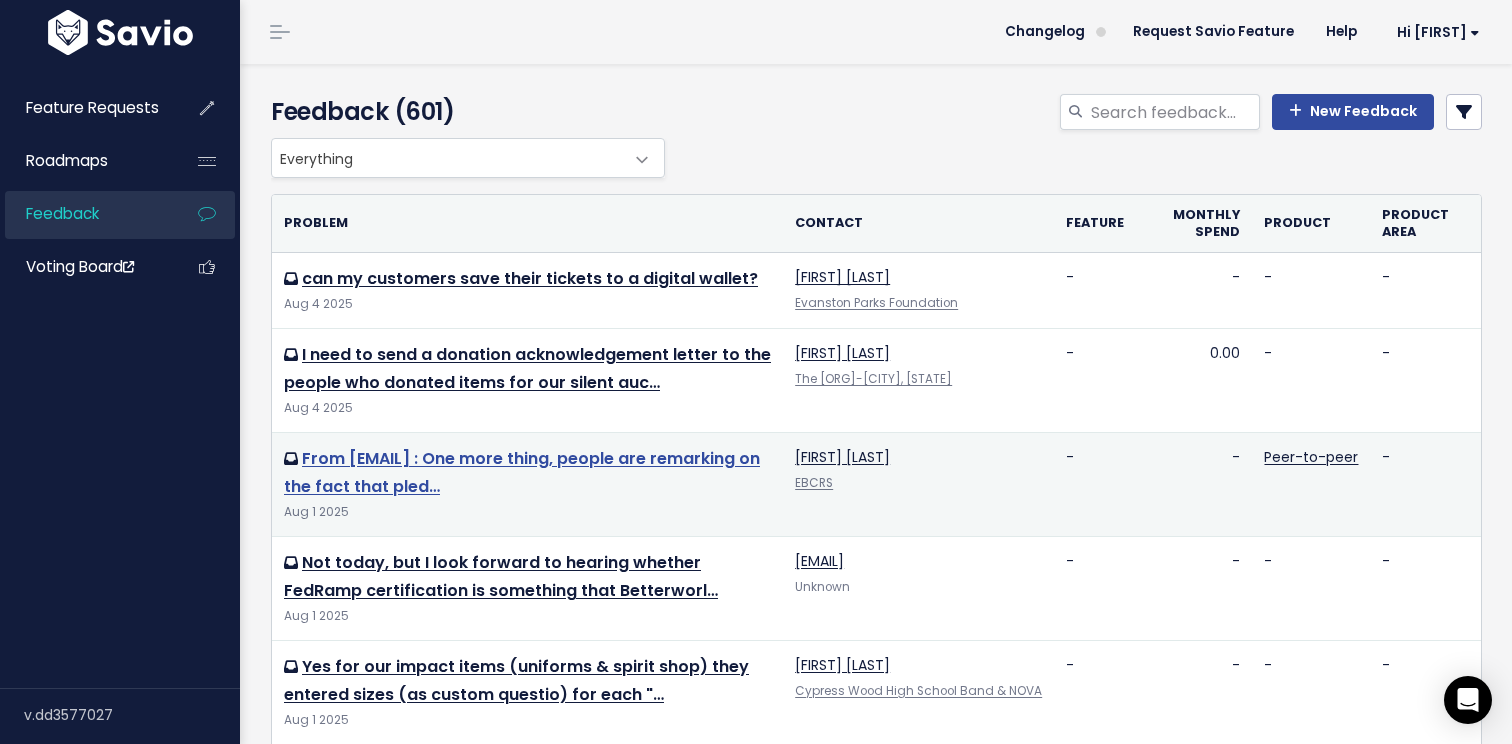 click on "From
mailto:she.rose@protonmail.com
:
One more thing, people are remarking on the fact that pled…" at bounding box center [522, 473] 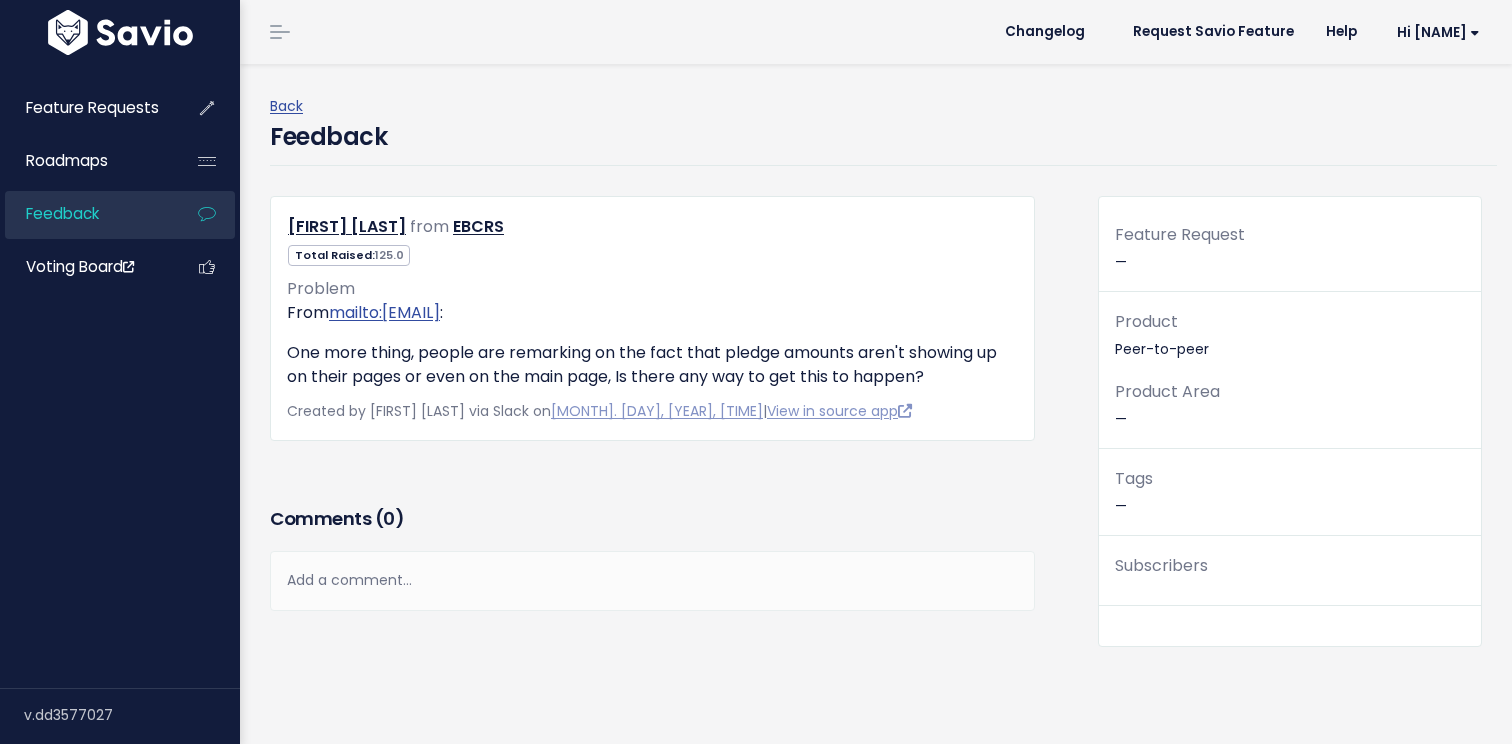 scroll, scrollTop: 0, scrollLeft: 0, axis: both 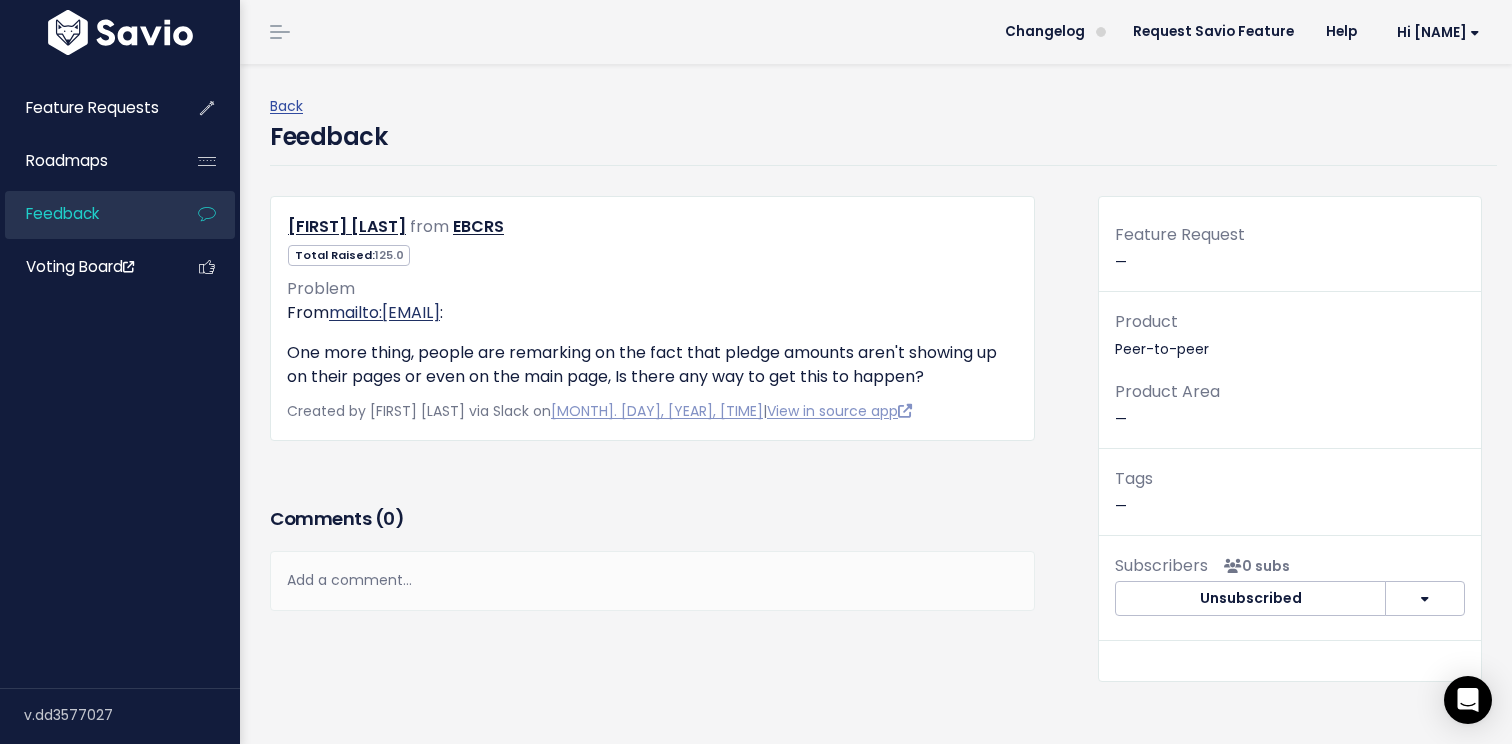 click on "mailto:[EMAIL]" at bounding box center (384, 312) 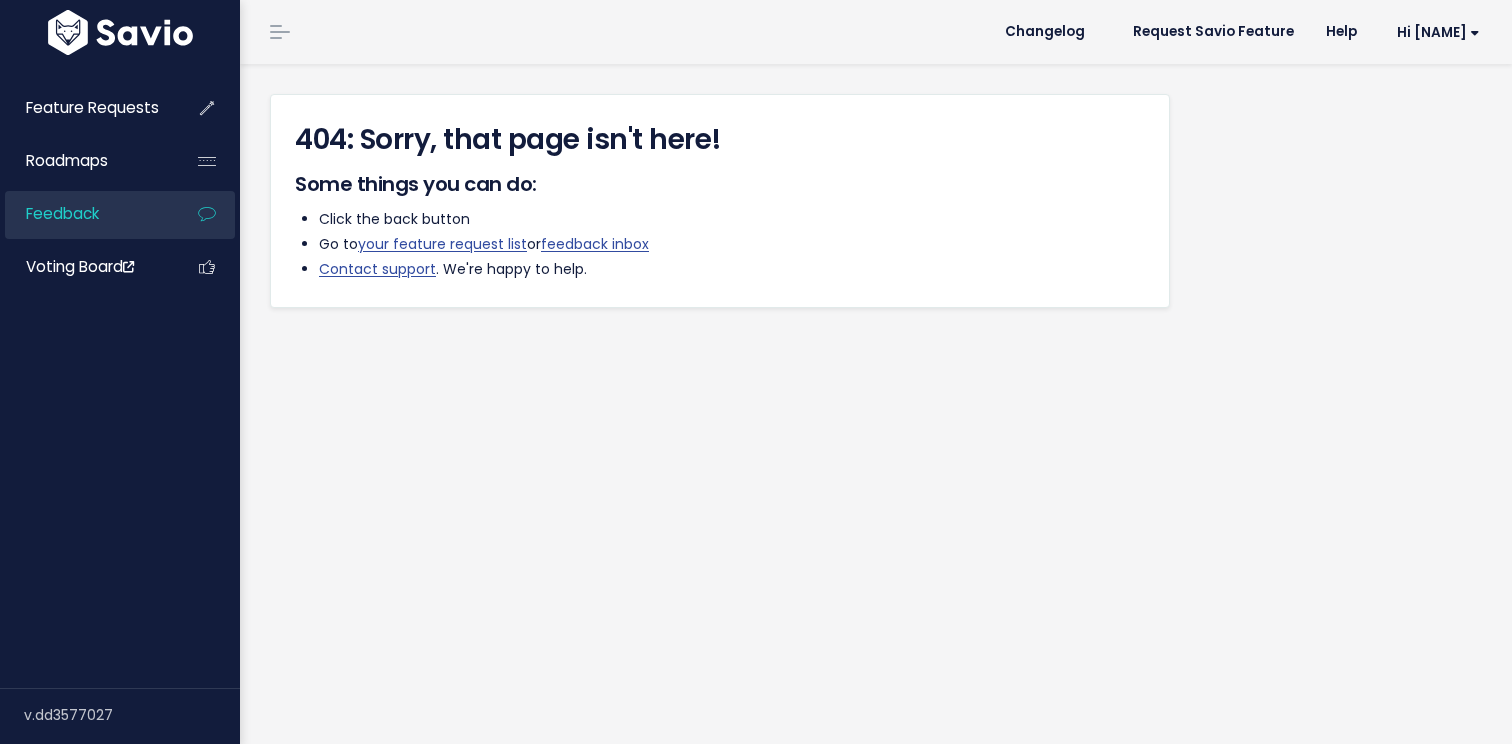 scroll, scrollTop: 0, scrollLeft: 0, axis: both 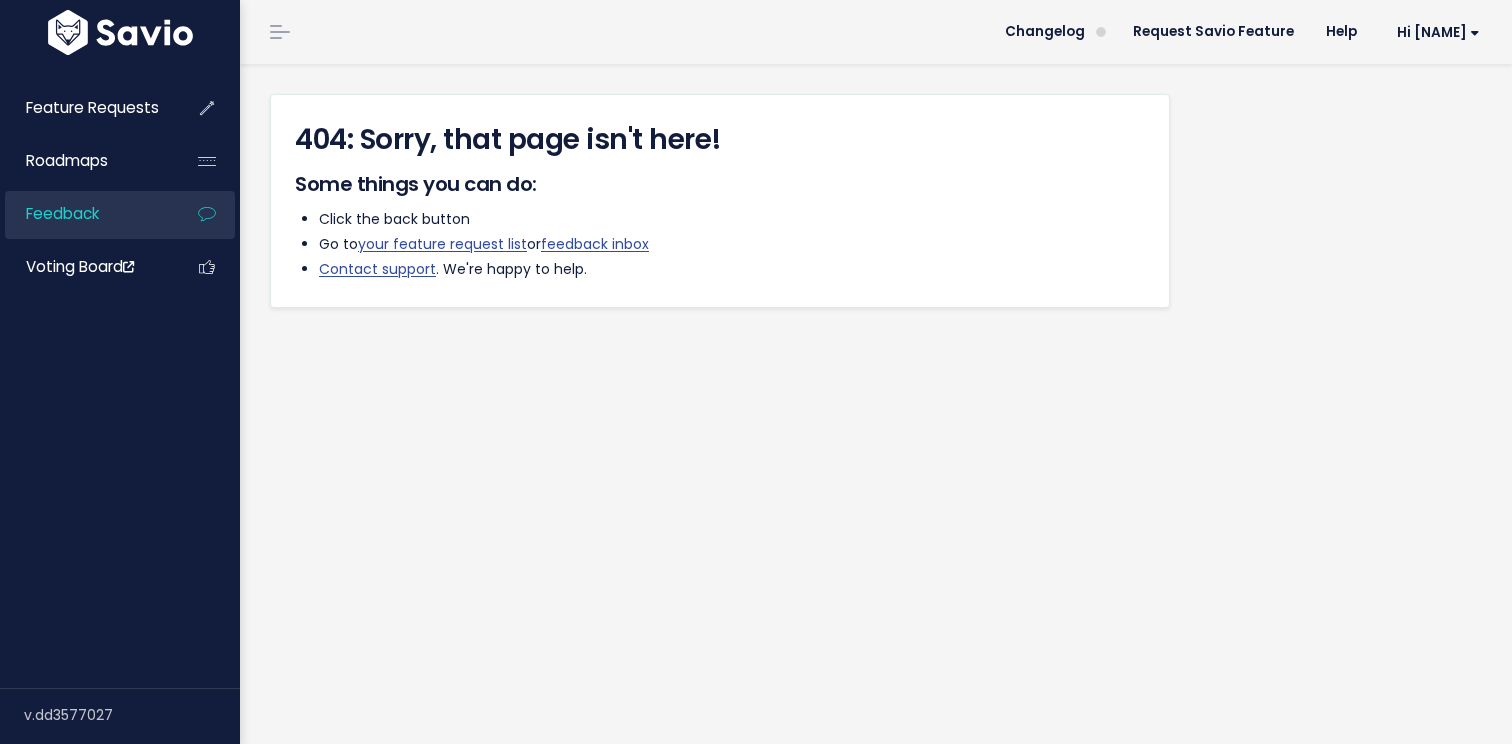 click on "Feedback" at bounding box center (85, 214) 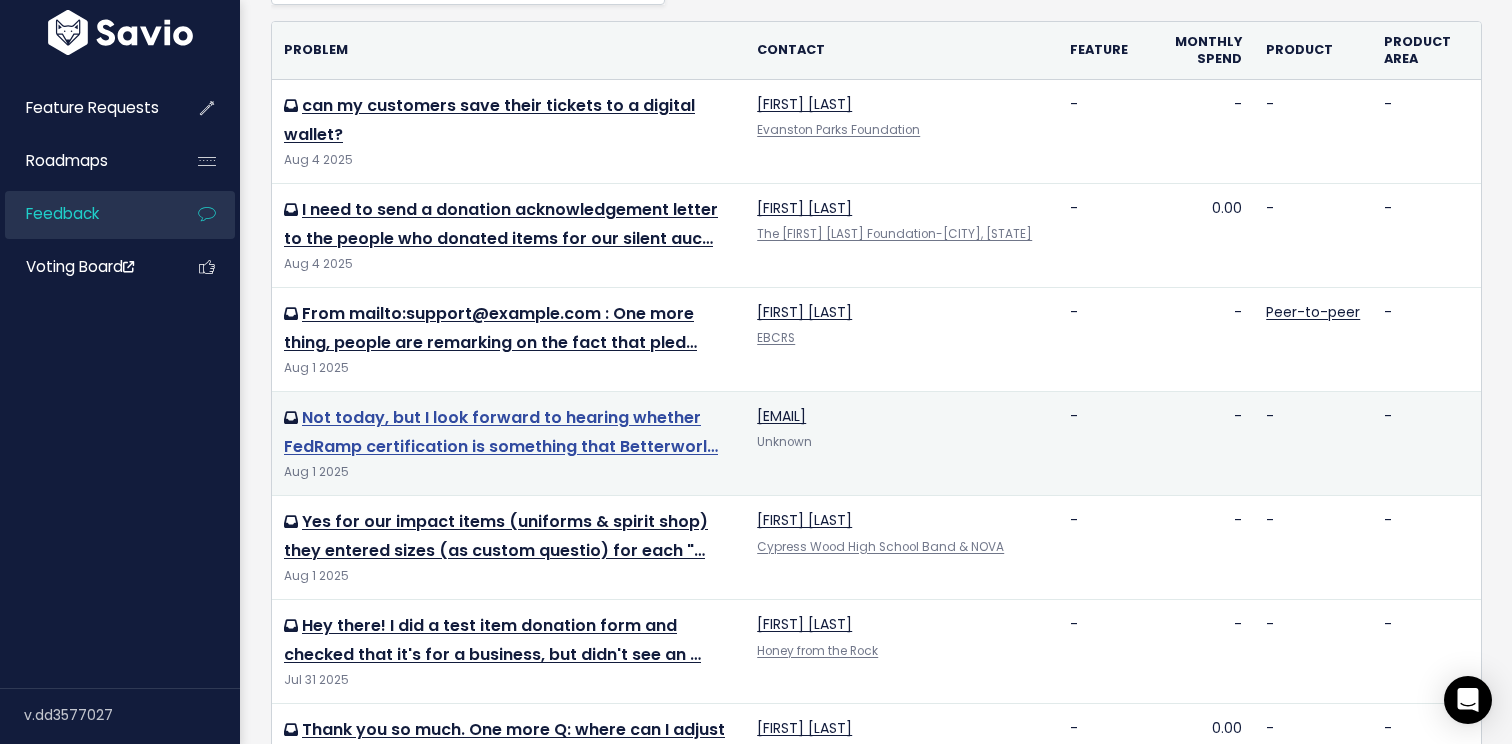 scroll, scrollTop: 176, scrollLeft: 0, axis: vertical 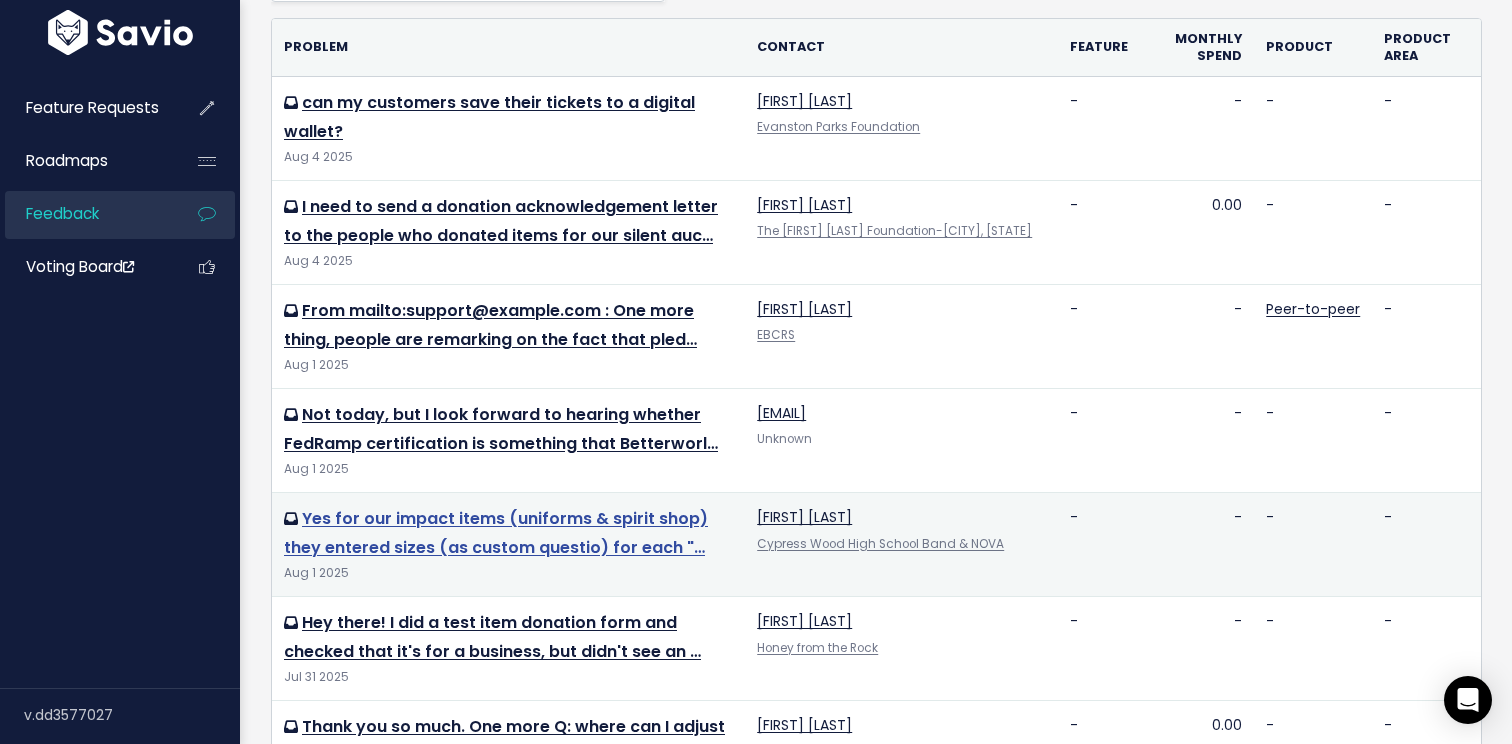 click on "Yes for our impact items (uniforms & spirit shop) they entered sizes (as custom questio) for each "…" at bounding box center [496, 533] 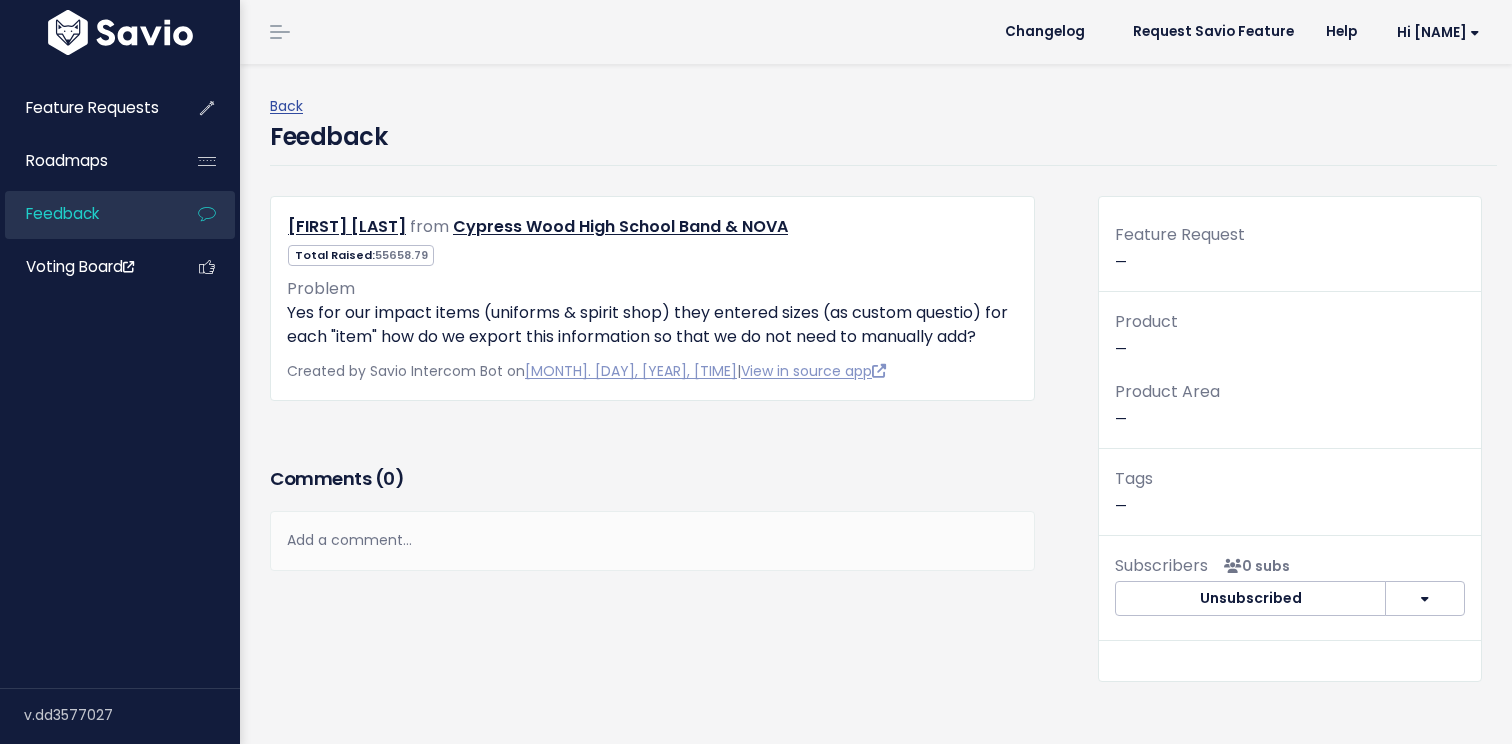 scroll, scrollTop: 0, scrollLeft: 0, axis: both 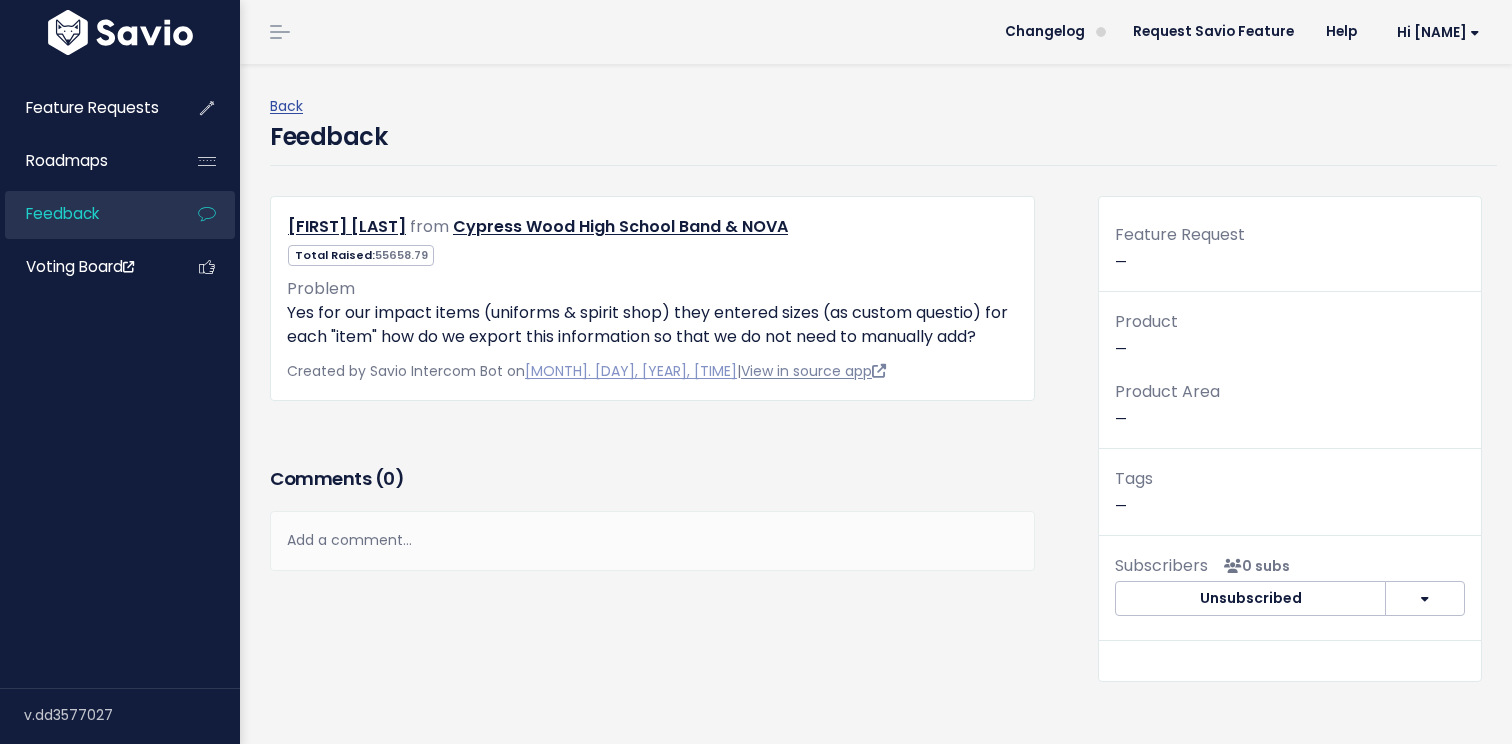 click on "View in source app" at bounding box center [813, 371] 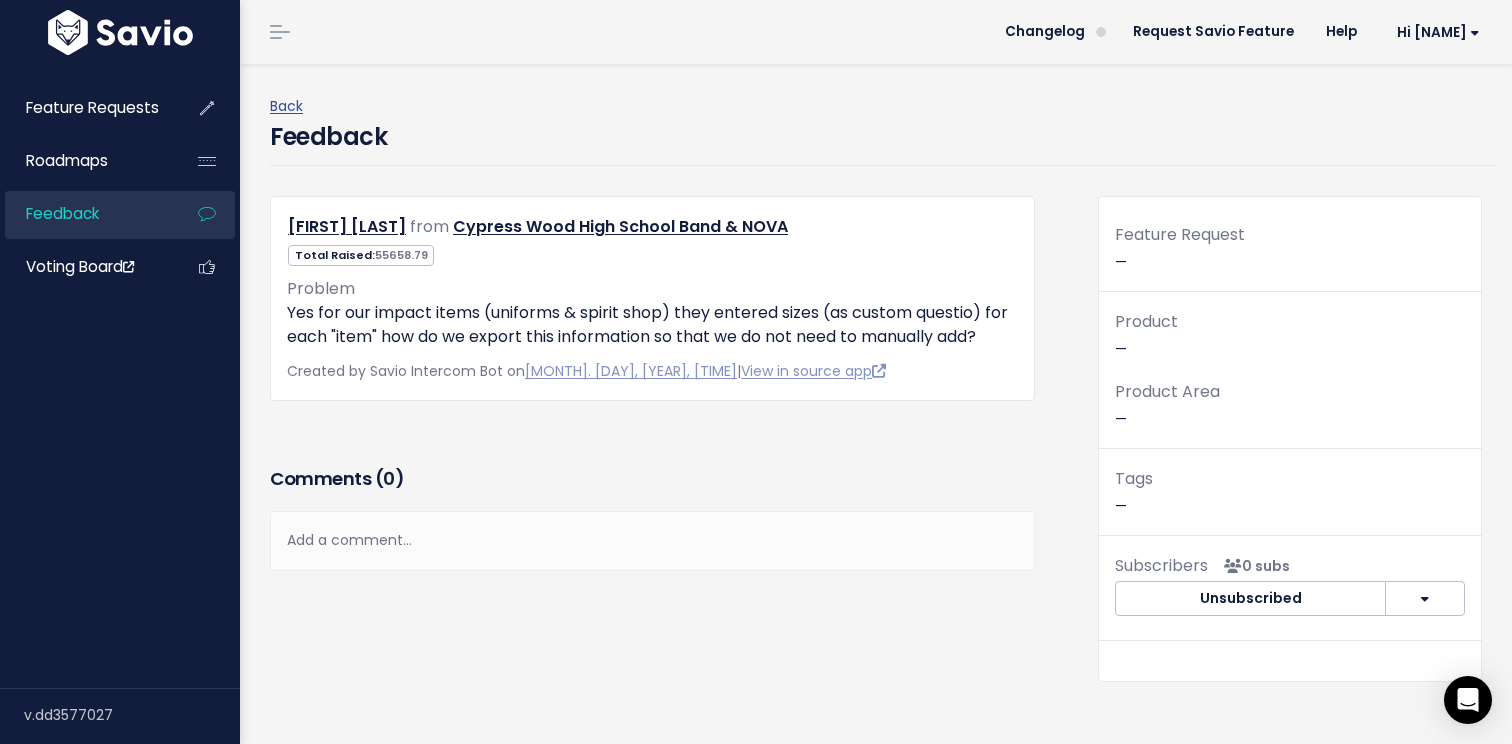 click on "Feedback" at bounding box center [62, 213] 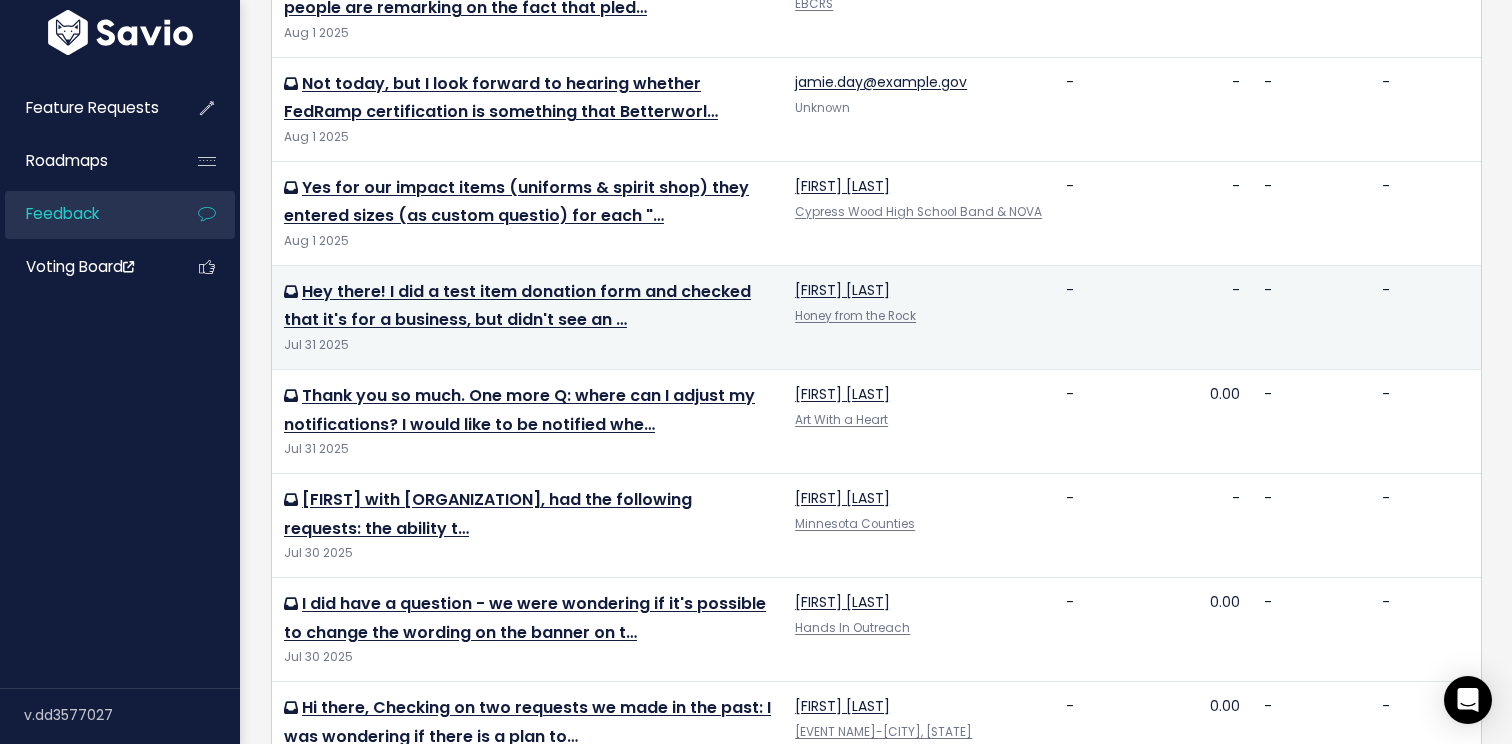 scroll, scrollTop: 492, scrollLeft: 0, axis: vertical 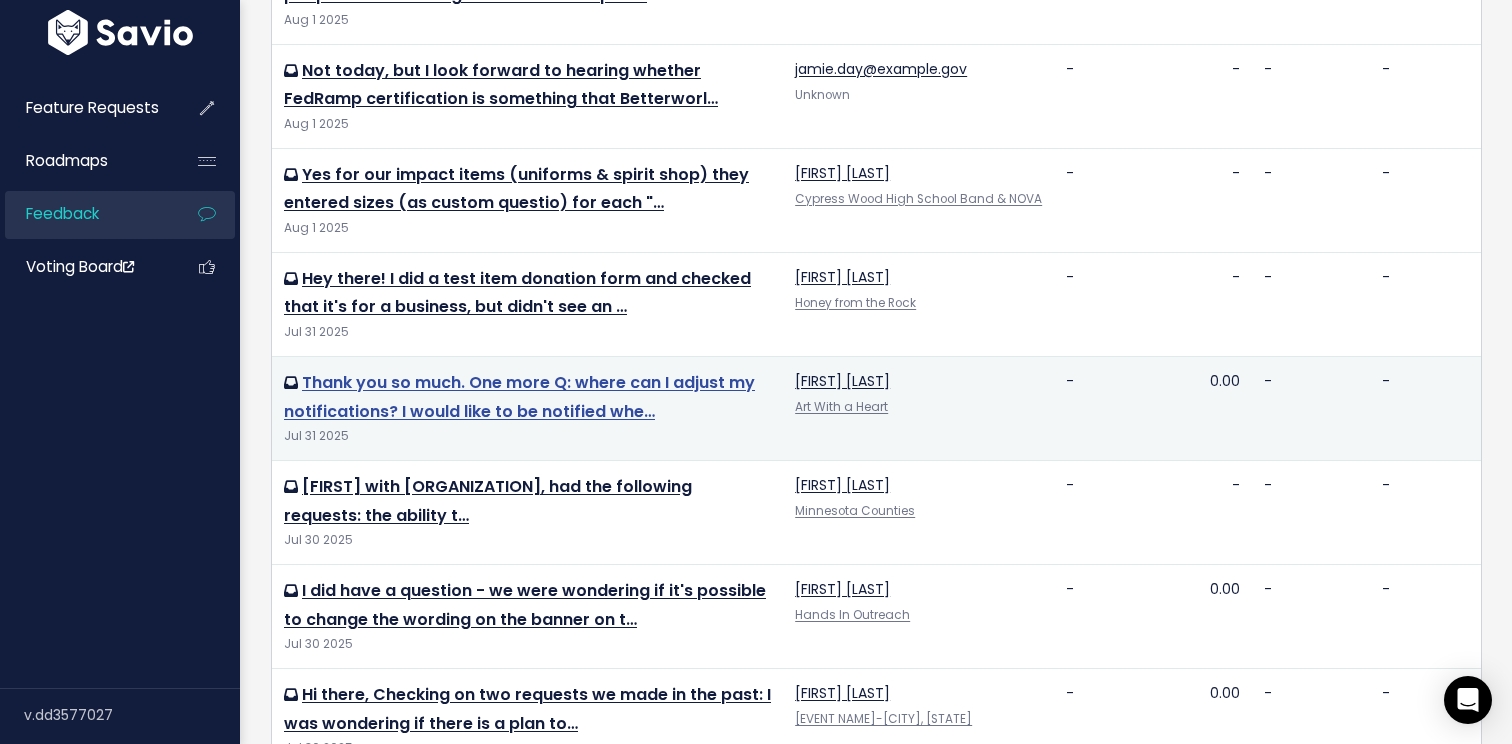 click on "Thank you so much. One more Q: where can I adjust my notifications? I would like to be notified whe…" at bounding box center (519, 397) 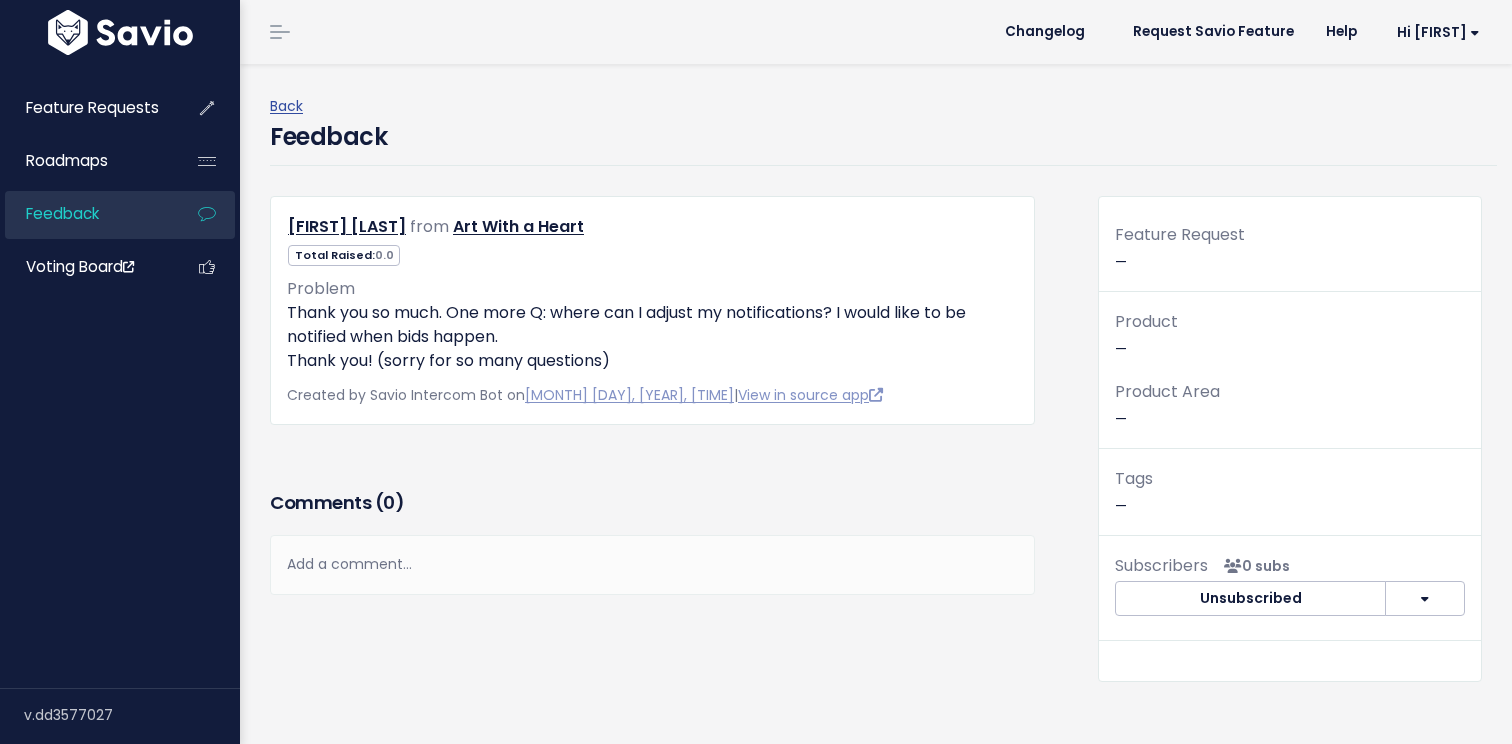 scroll, scrollTop: 0, scrollLeft: 0, axis: both 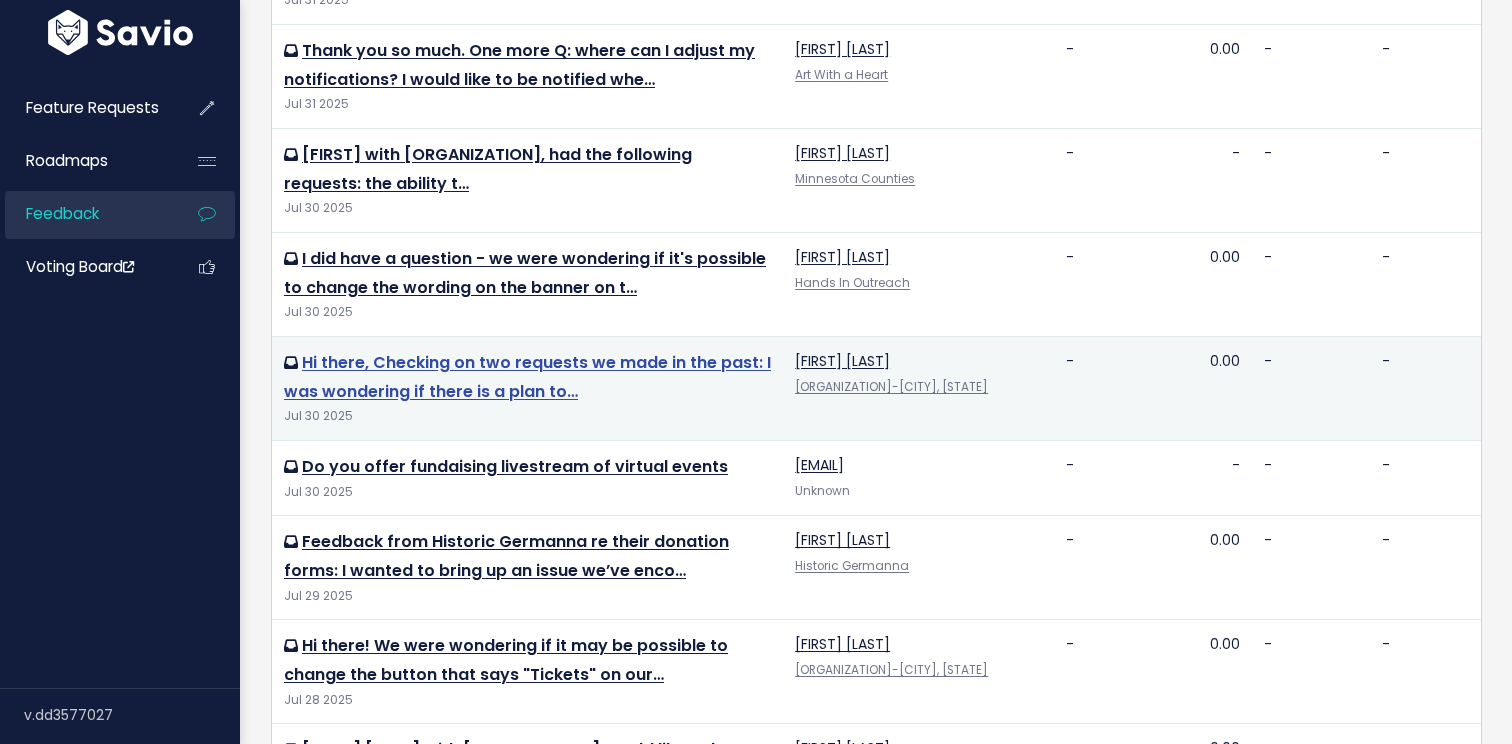 click on "Hi there,
Checking on two requests we made in the past:
I was wondering if there is a plan to…" at bounding box center (527, 377) 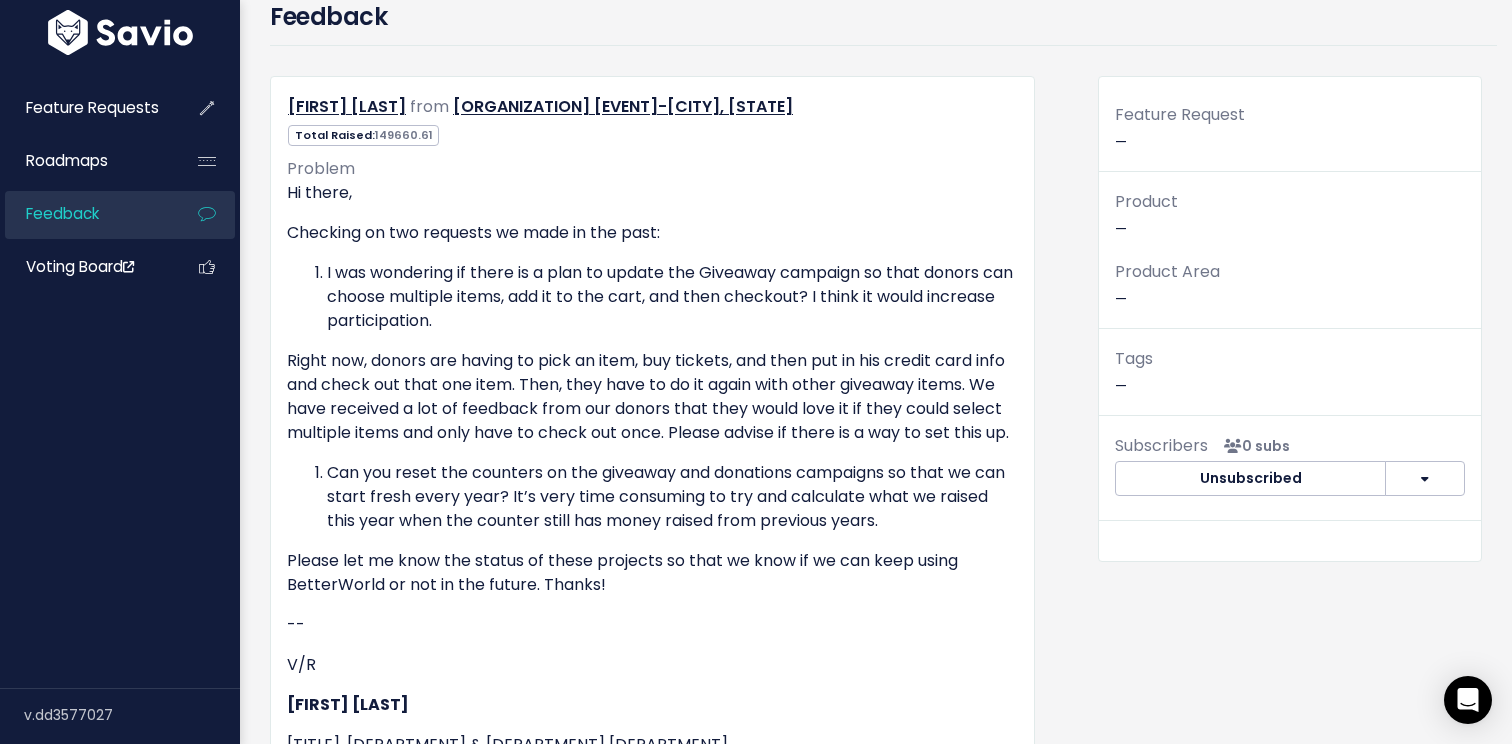 scroll, scrollTop: 149, scrollLeft: 0, axis: vertical 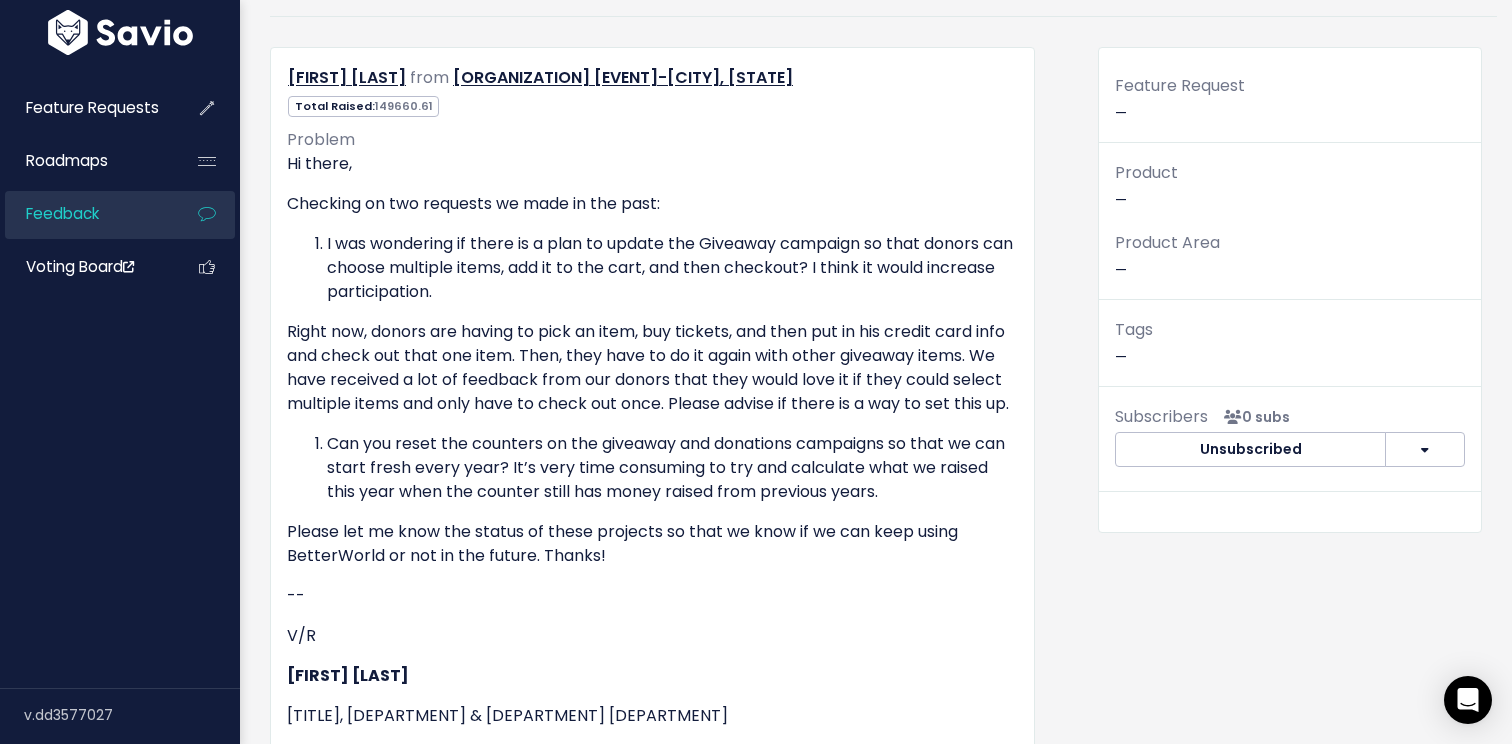 click on "Feedback" at bounding box center (85, 214) 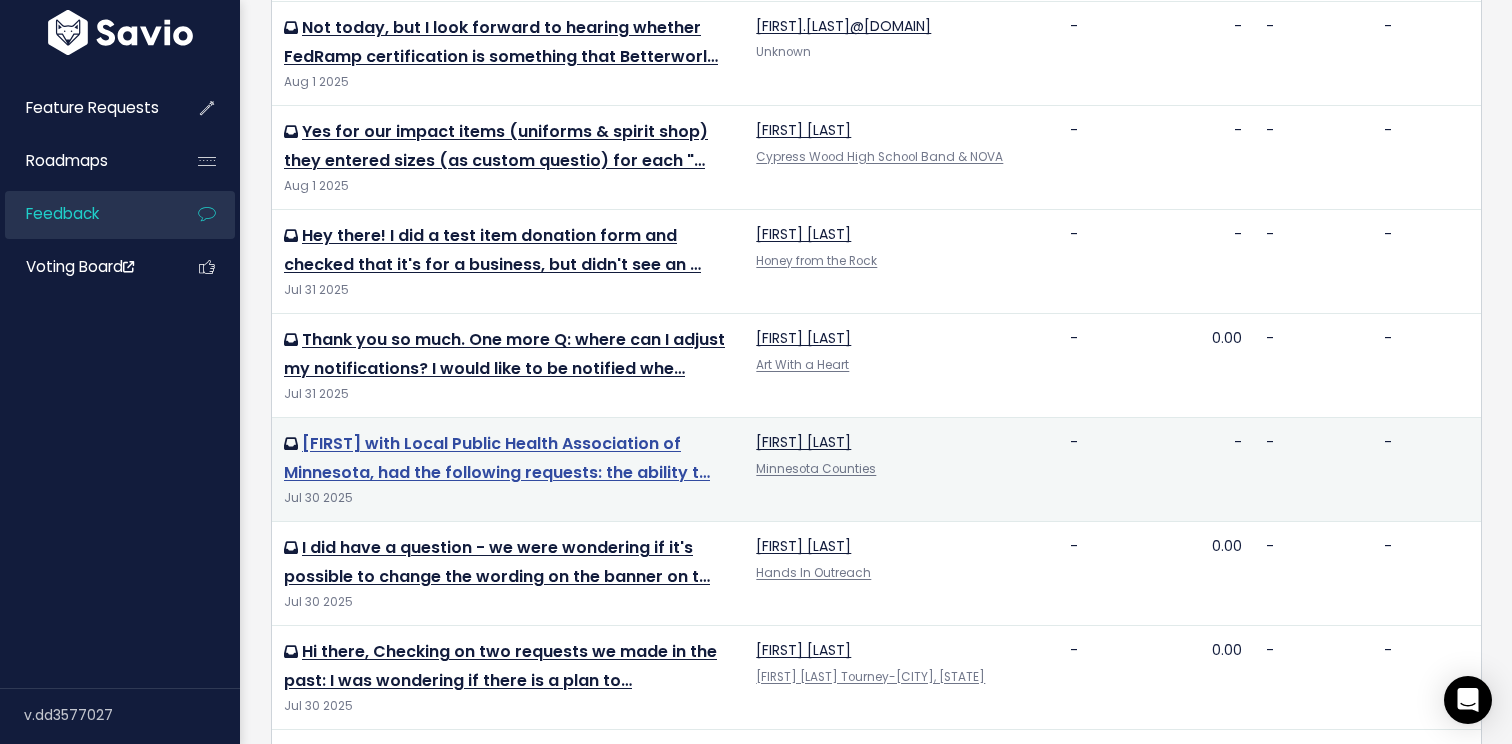 scroll, scrollTop: 561, scrollLeft: 0, axis: vertical 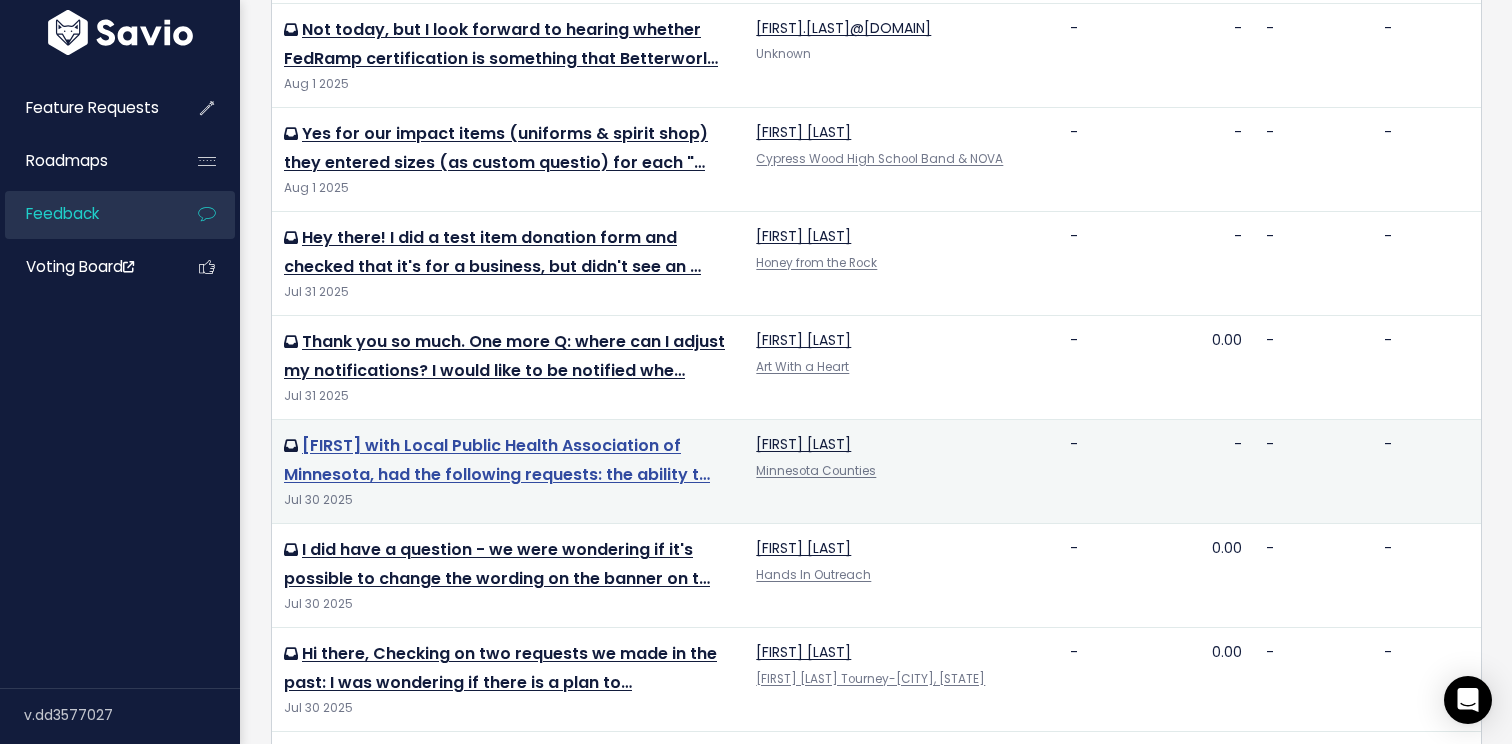 click on "Alicia with Local Public Health Association of Minnesota, had the following requests: the ability t…" at bounding box center (497, 460) 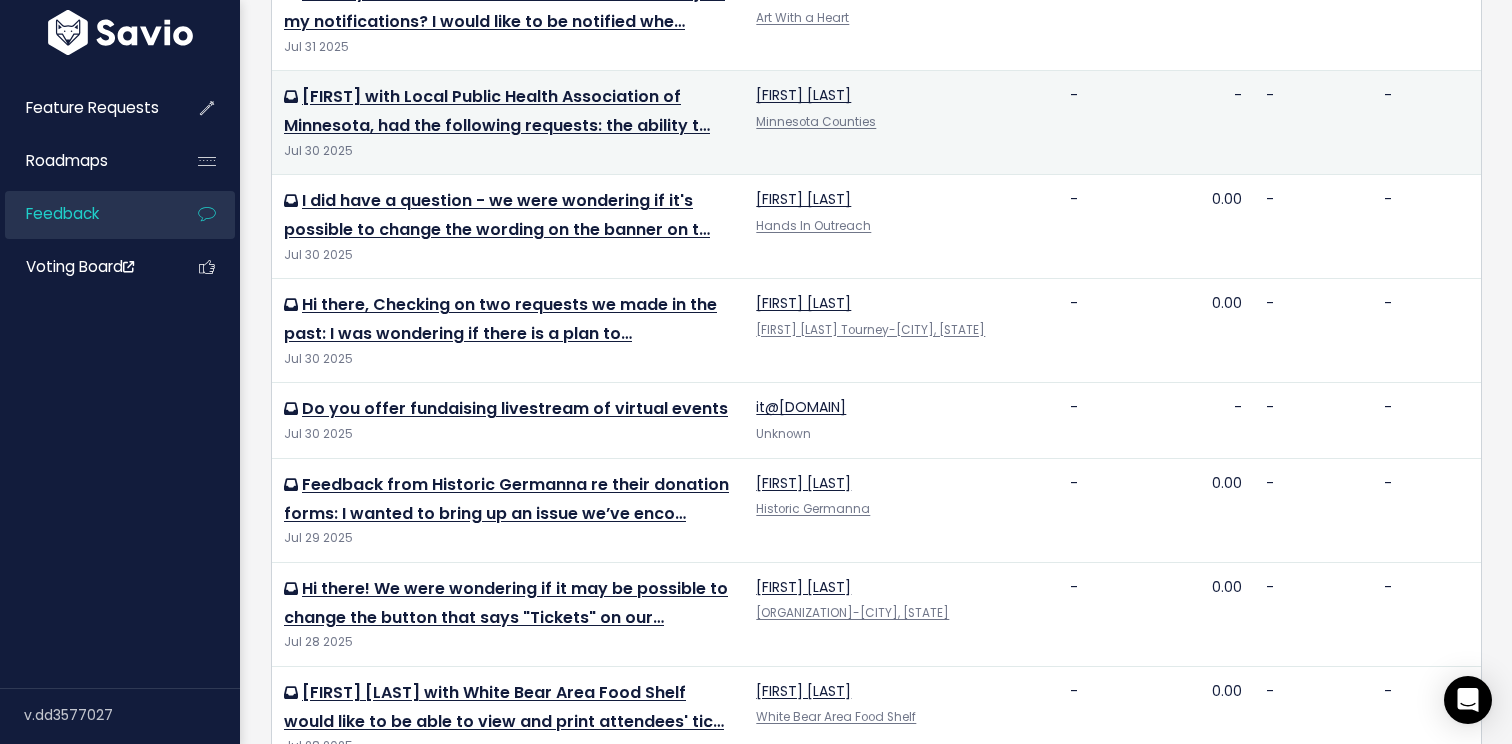 scroll, scrollTop: 939, scrollLeft: 0, axis: vertical 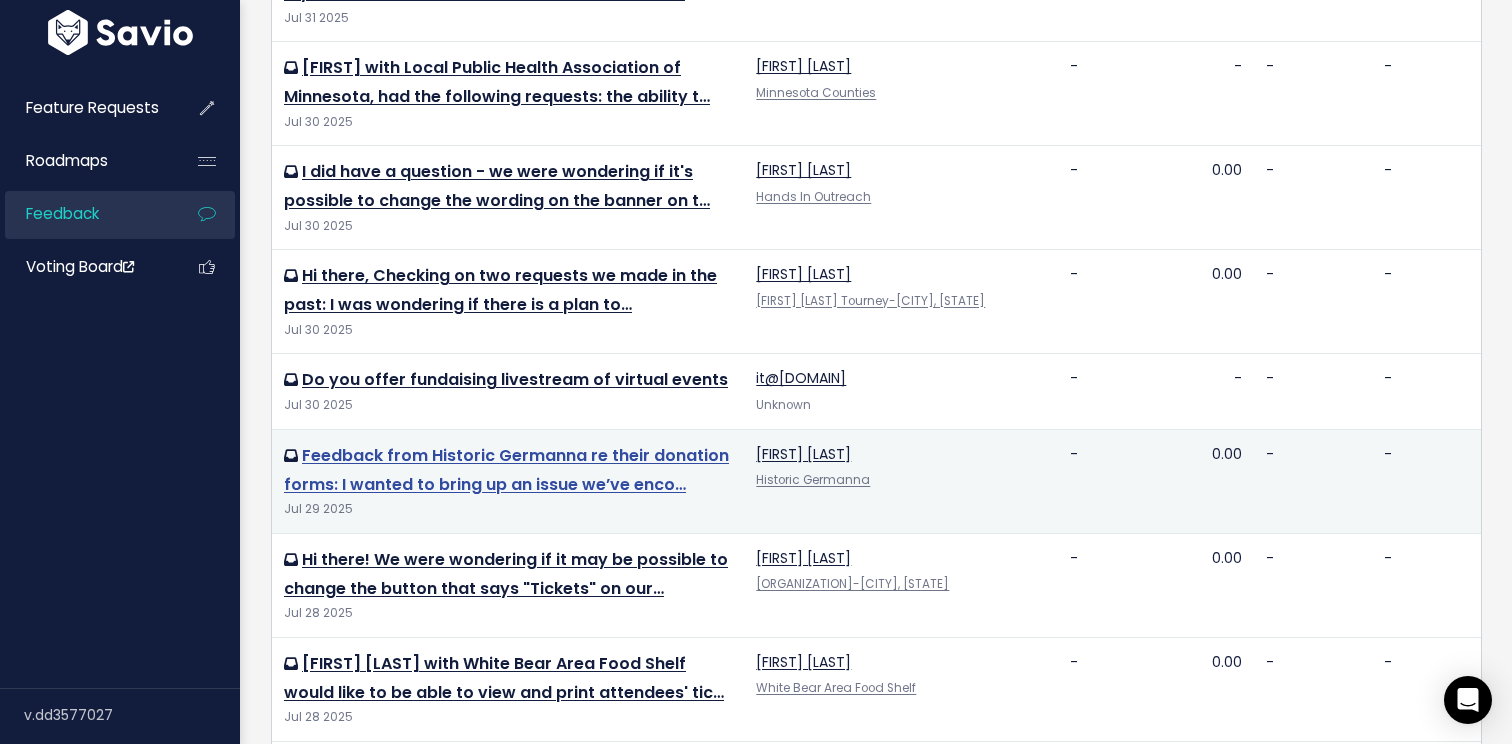click on "Feedback from Historic Germanna re their donation forms:
I wanted to bring up an issue we’ve enco…" at bounding box center [506, 470] 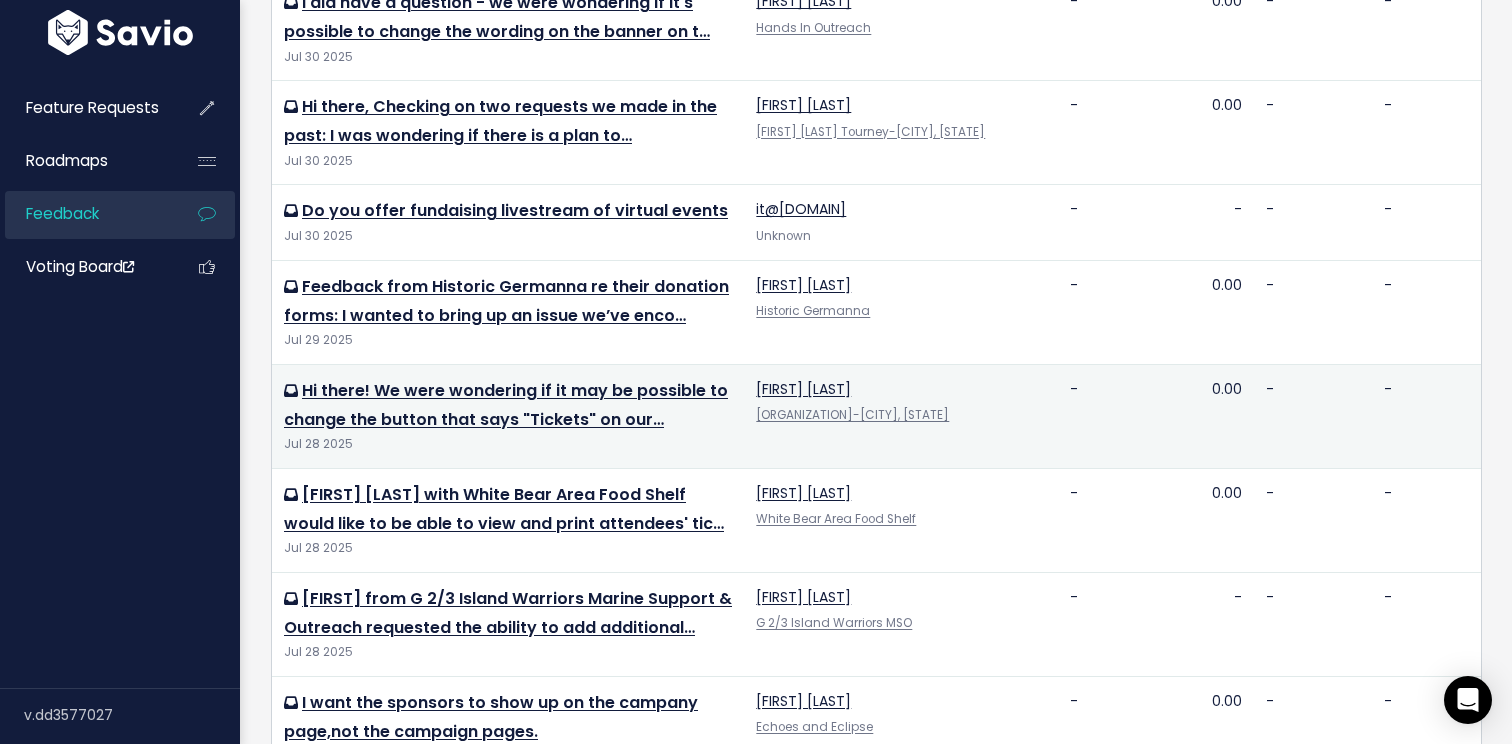 scroll, scrollTop: 1109, scrollLeft: 0, axis: vertical 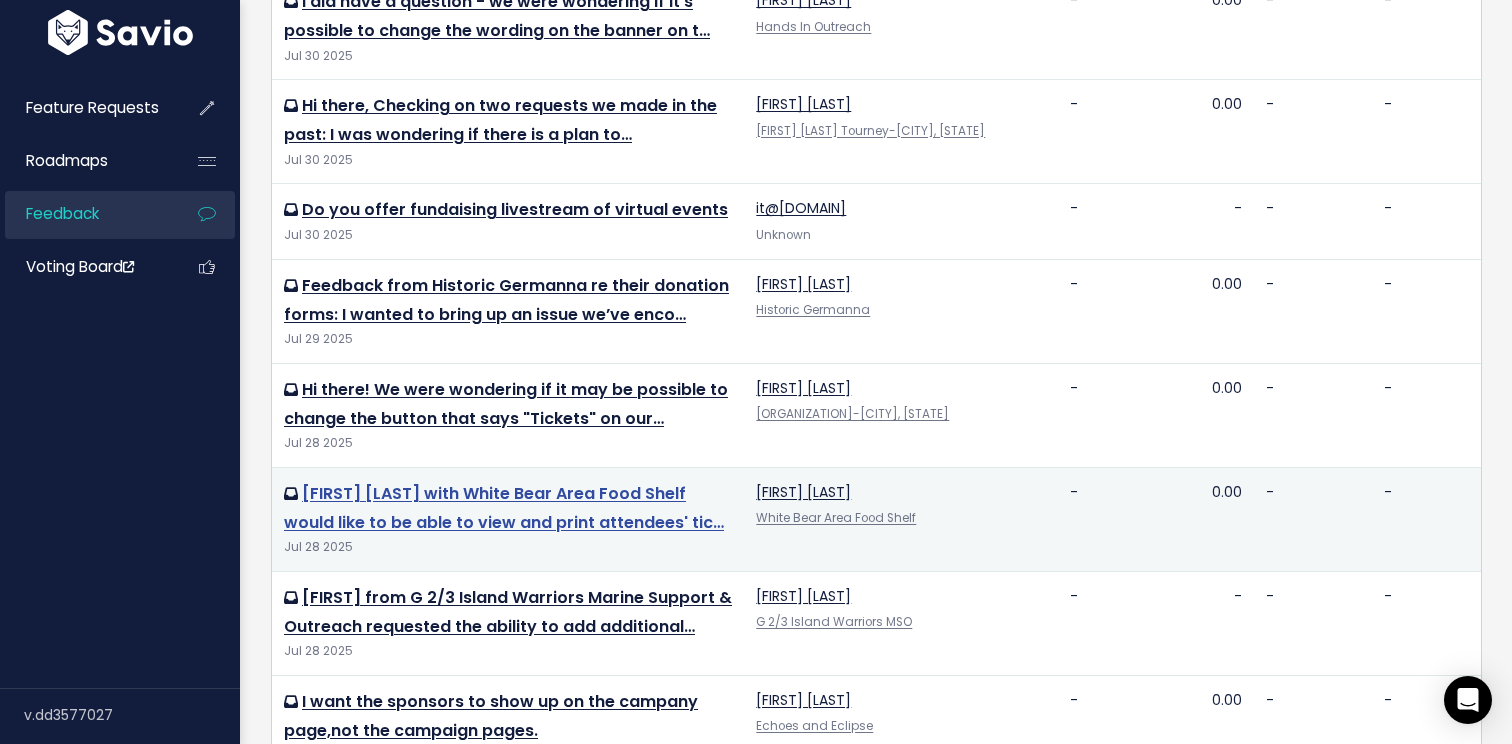 click on "Amy McMillen with White Bear Area Food Shelf would like to be able to view and print attendees' tic…" at bounding box center [504, 508] 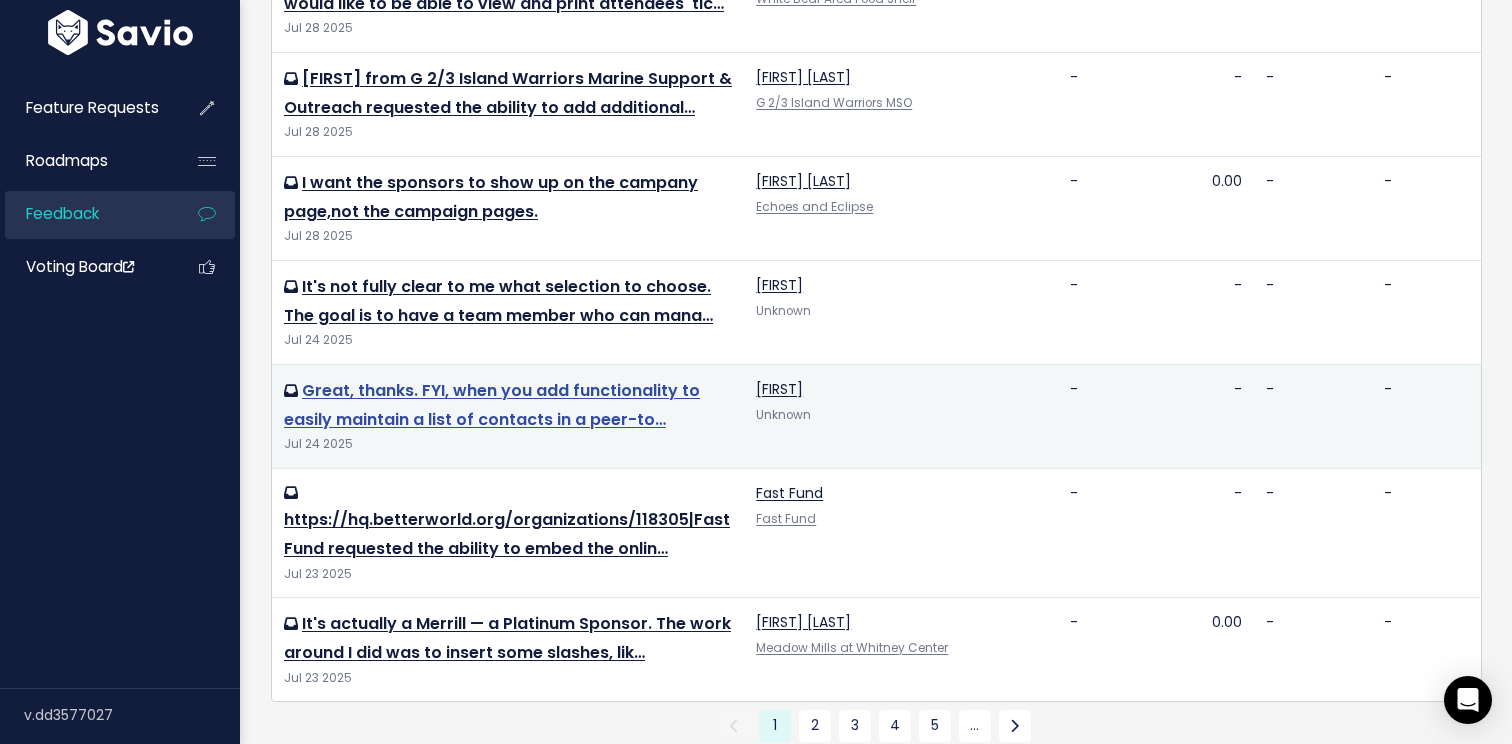 scroll, scrollTop: 1620, scrollLeft: 0, axis: vertical 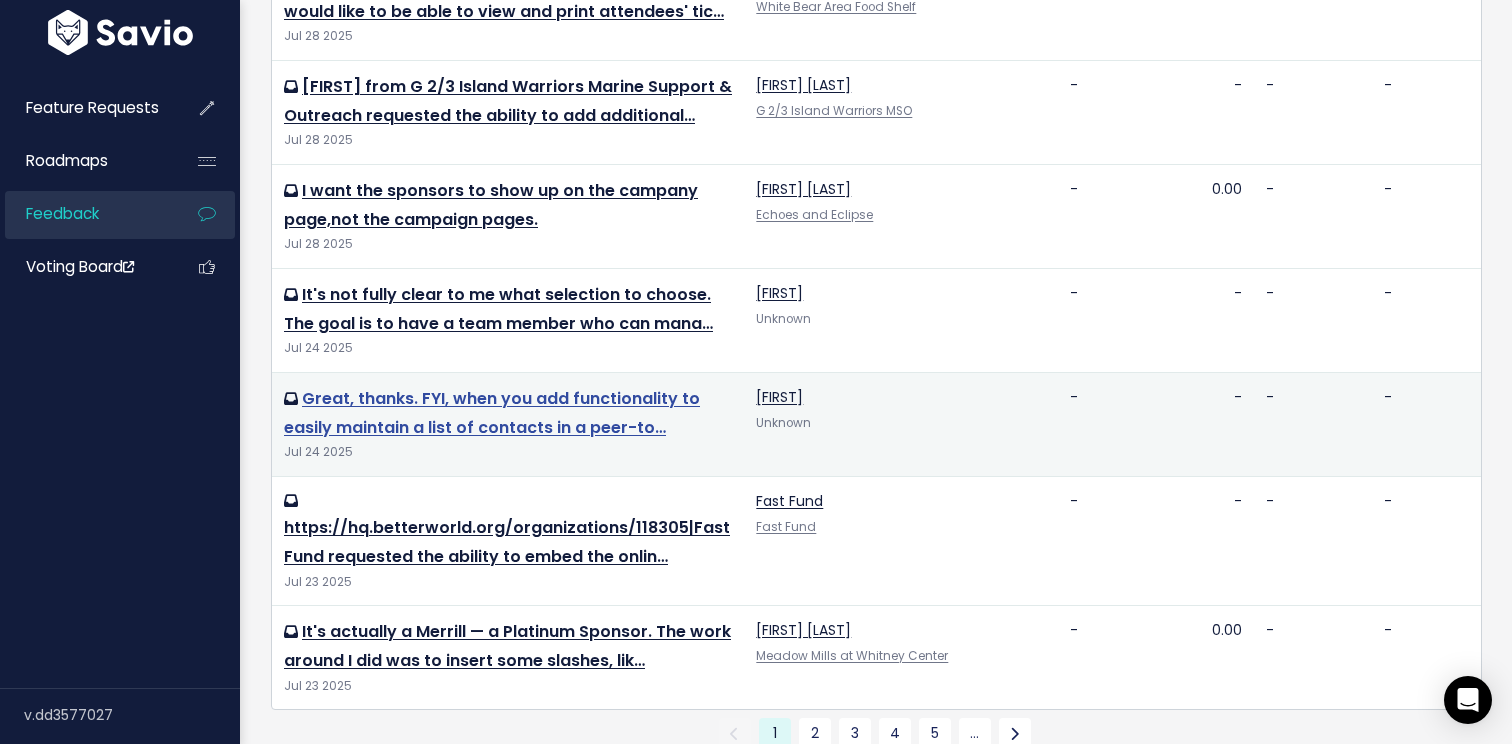 click on "Great, thanks.
FYI, when you add functionality to easily maintain a list of contacts in a peer-to…" at bounding box center (492, 413) 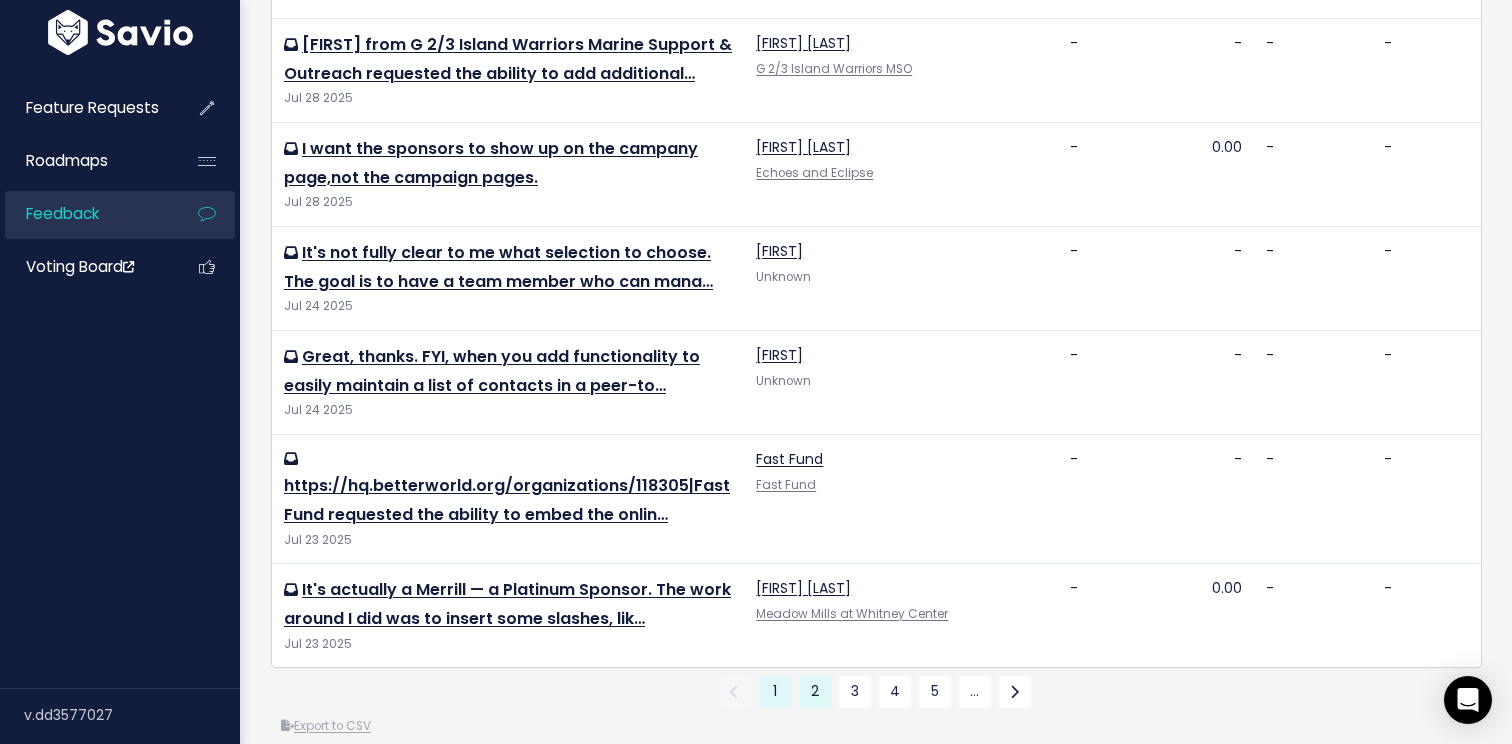 click on "2" at bounding box center [815, 692] 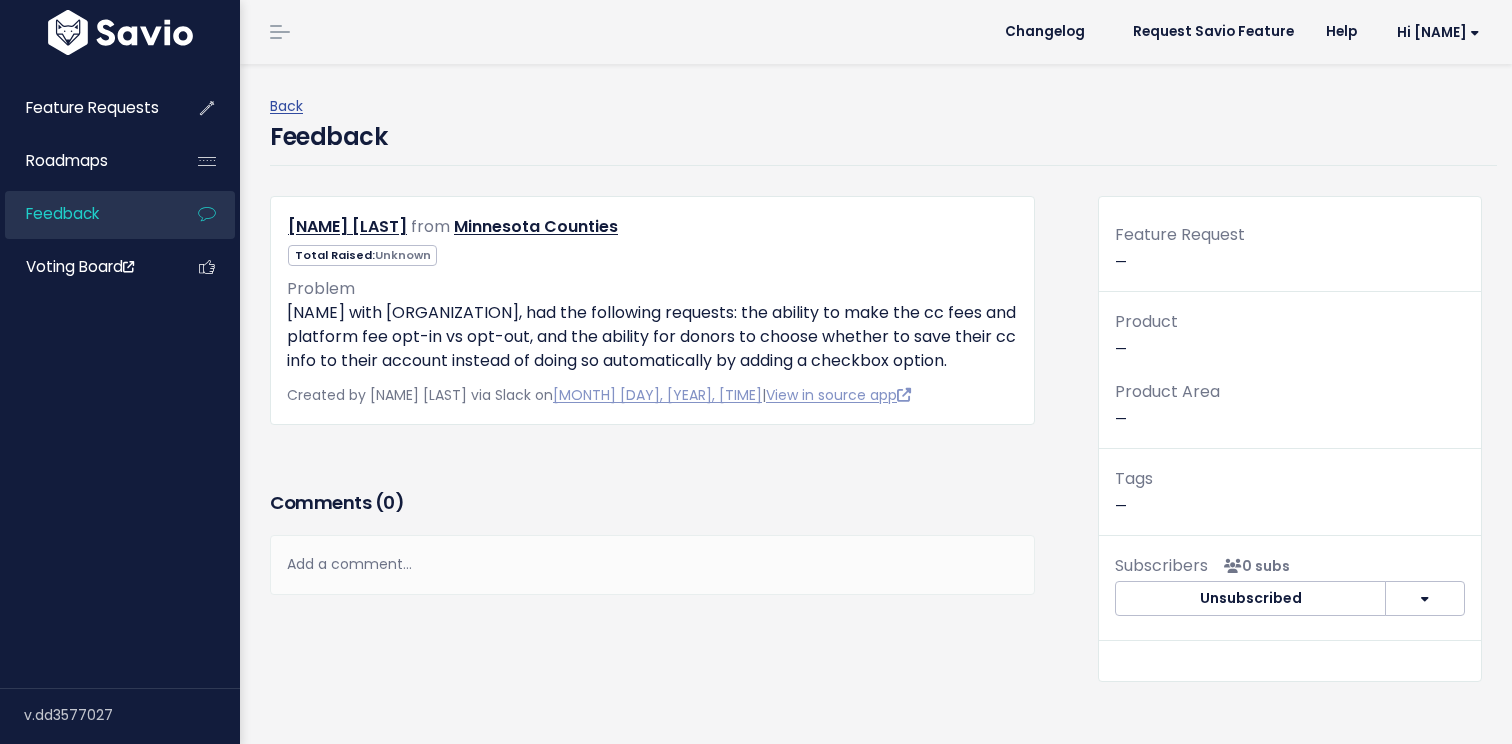 scroll, scrollTop: 0, scrollLeft: 0, axis: both 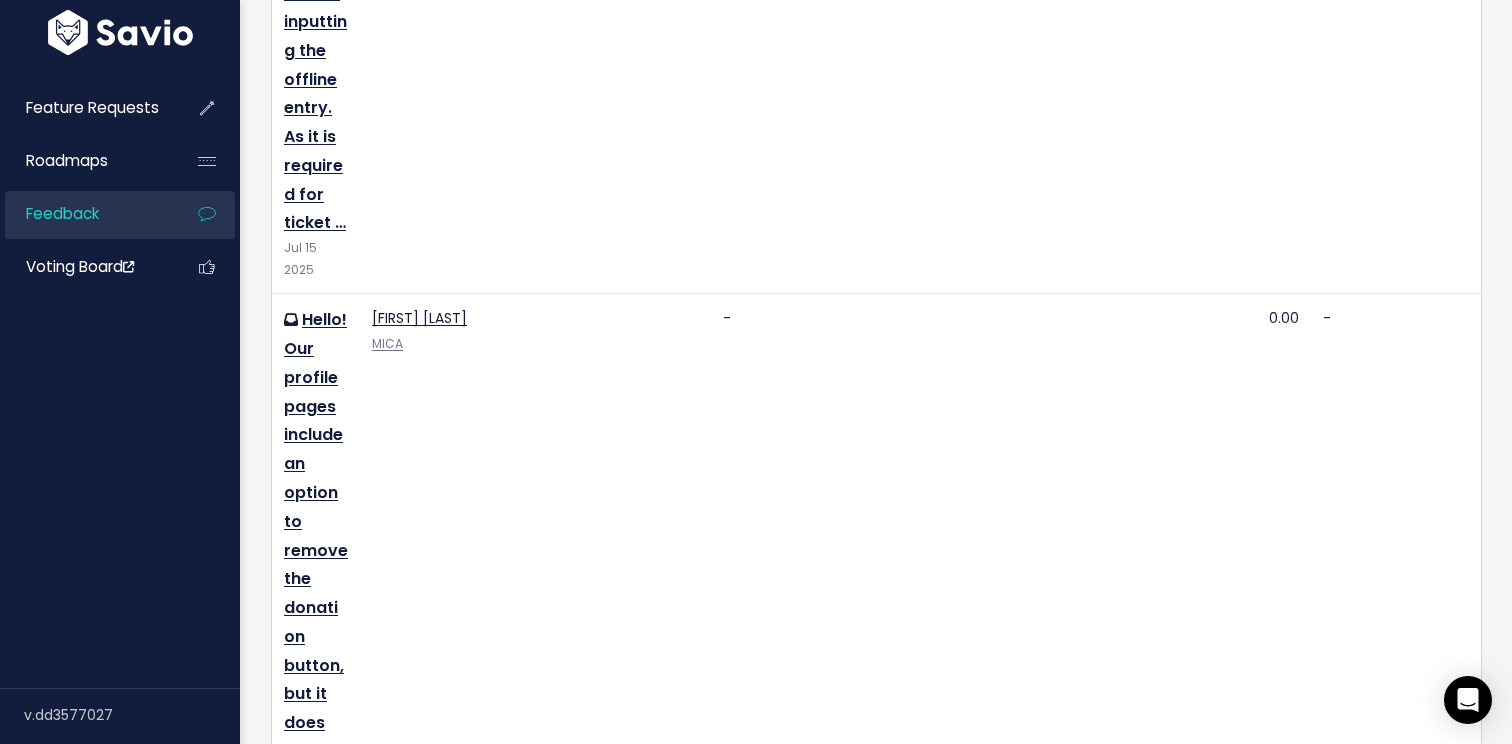 click on "the problem is, we need each of their guests to tell us their entree choice, which is a mandatory q…" at bounding box center (315, -493) 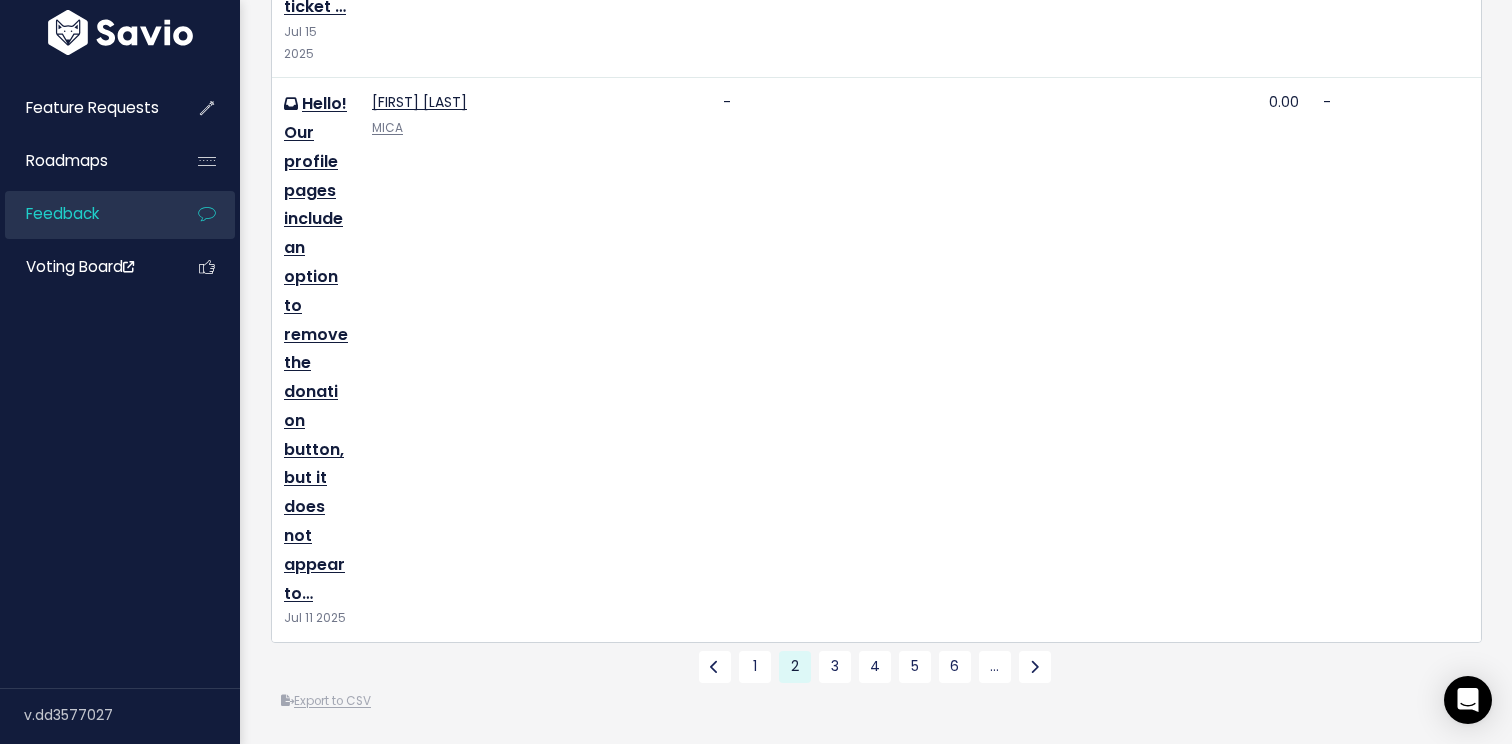 scroll, scrollTop: 10737, scrollLeft: 0, axis: vertical 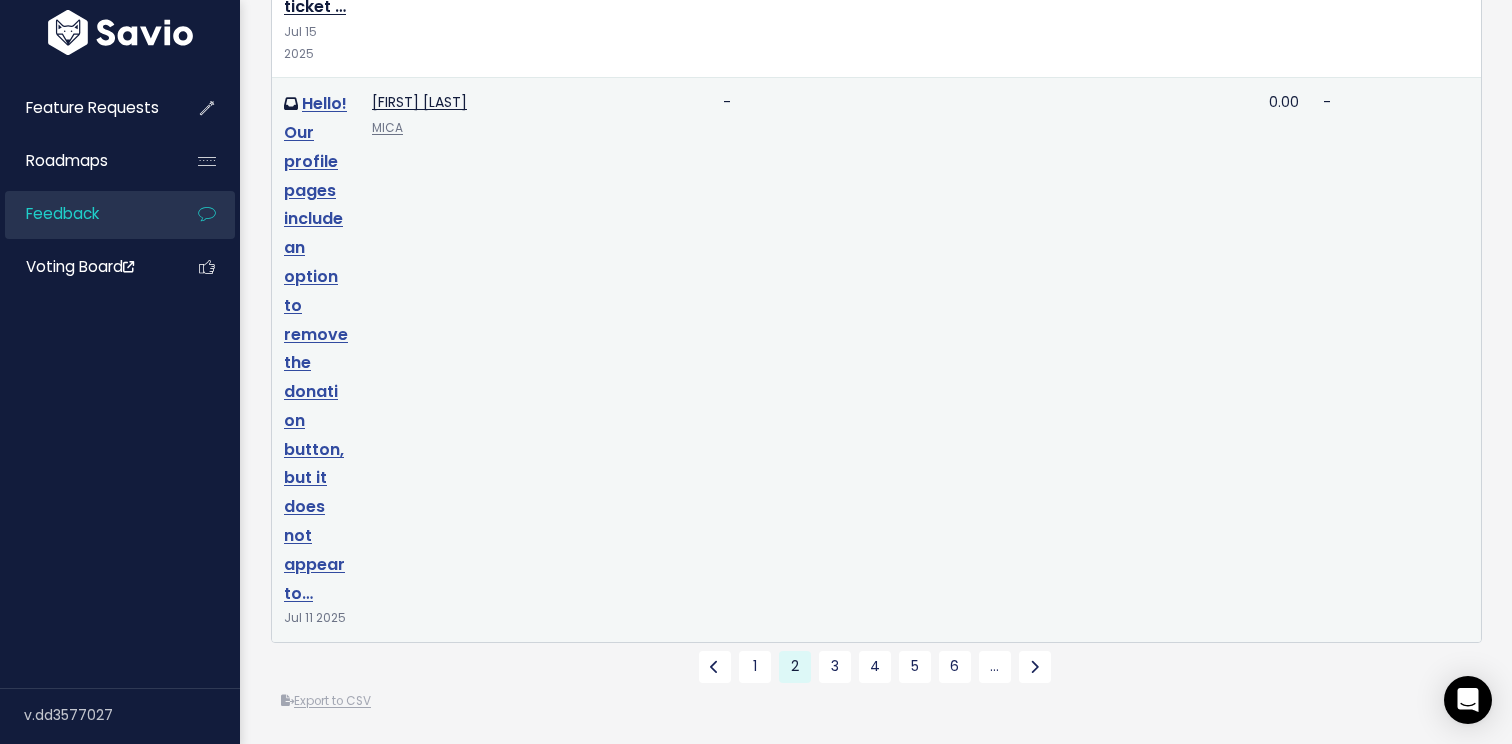 click on "Hello! Our profile pages include an option to remove the donation button, but it does not appear to…" at bounding box center [316, 348] 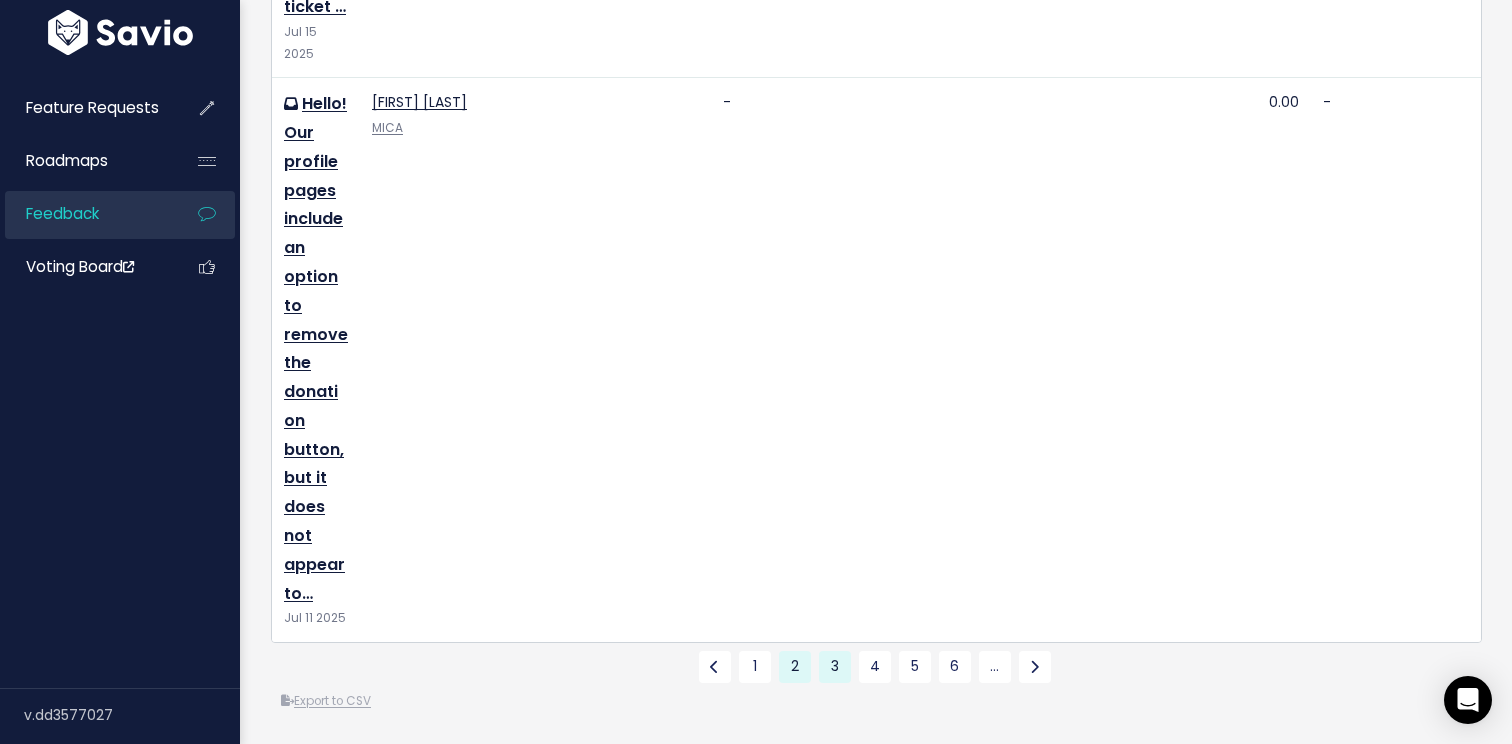 click on "3" at bounding box center (835, 667) 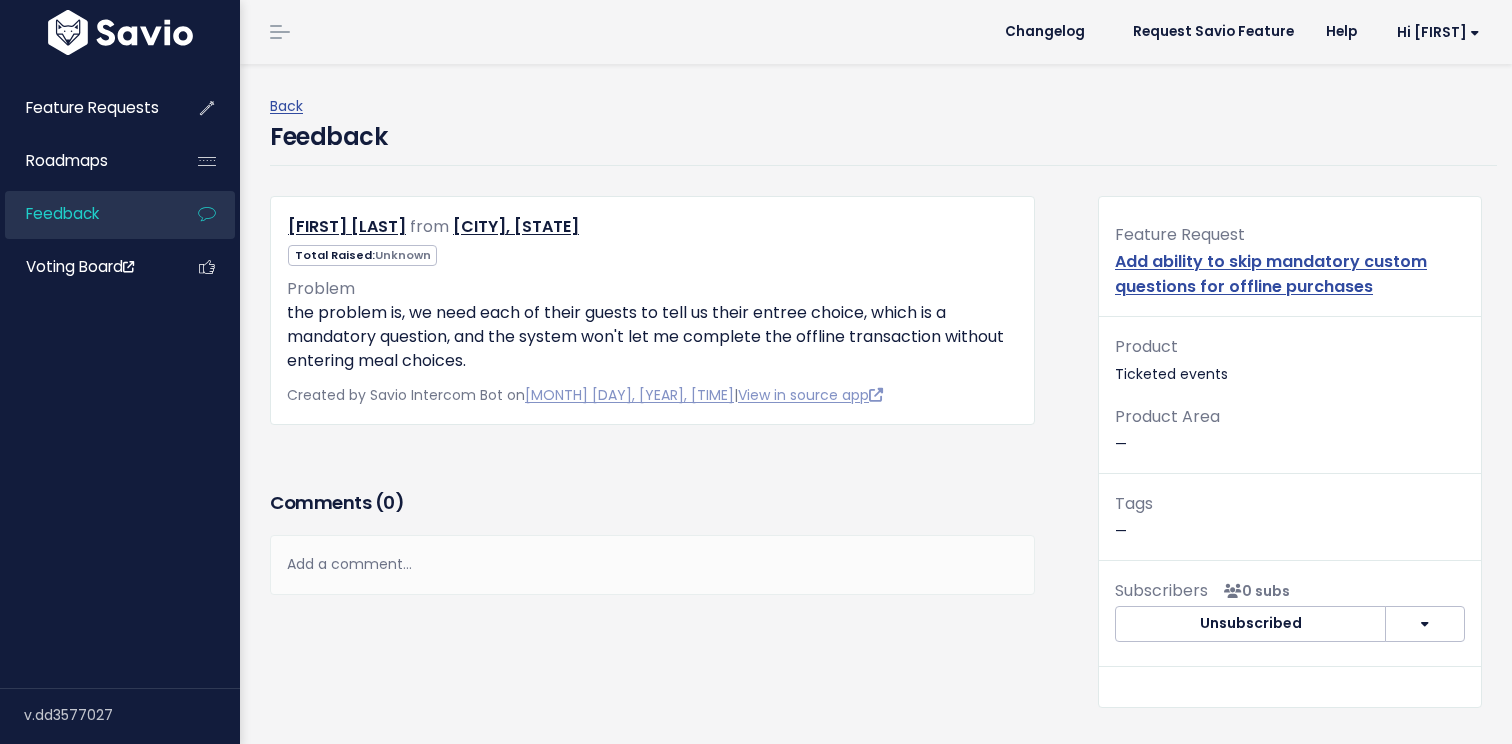 scroll, scrollTop: 0, scrollLeft: 0, axis: both 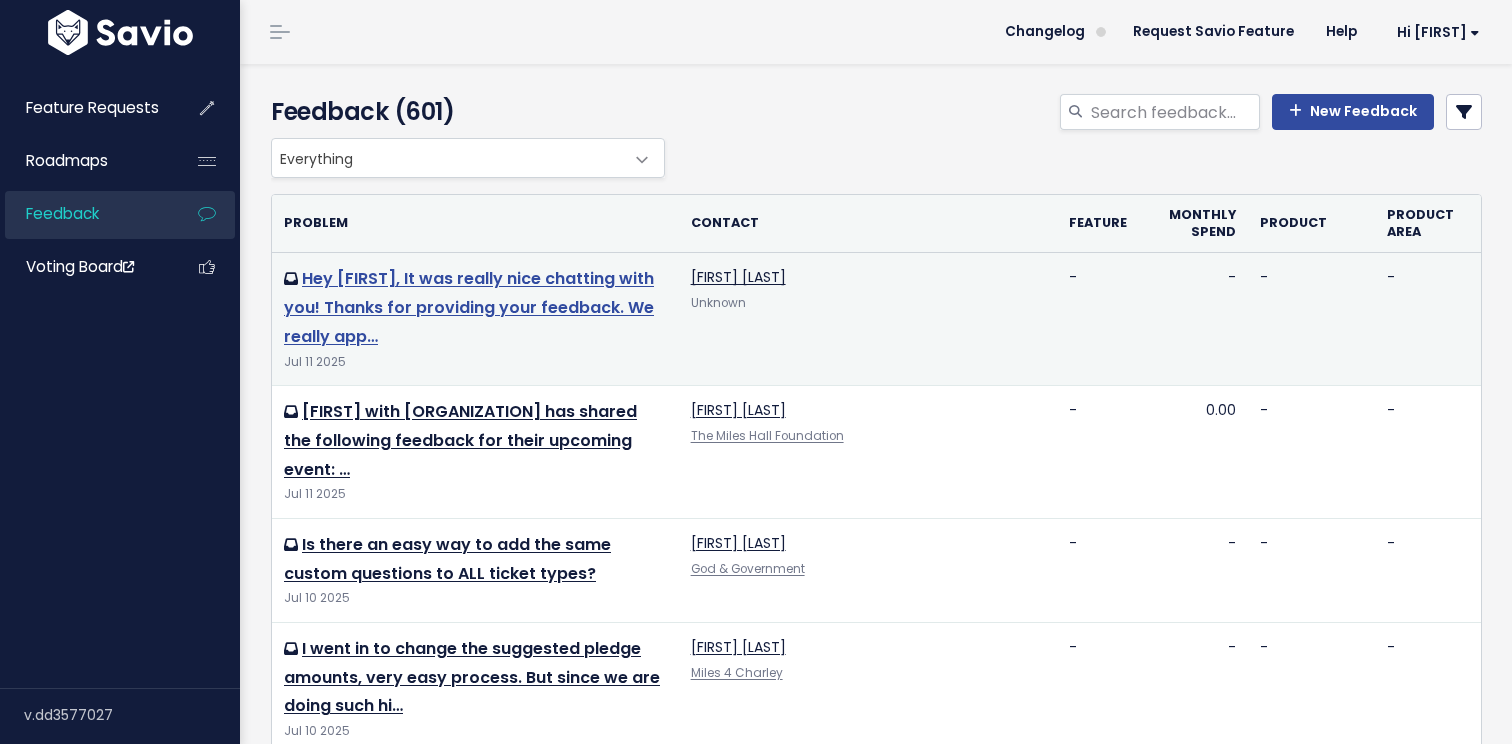 click on "Hey Adam,
It was really nice chatting with you! Thanks for providing your feedback. We really app…" at bounding box center [469, 307] 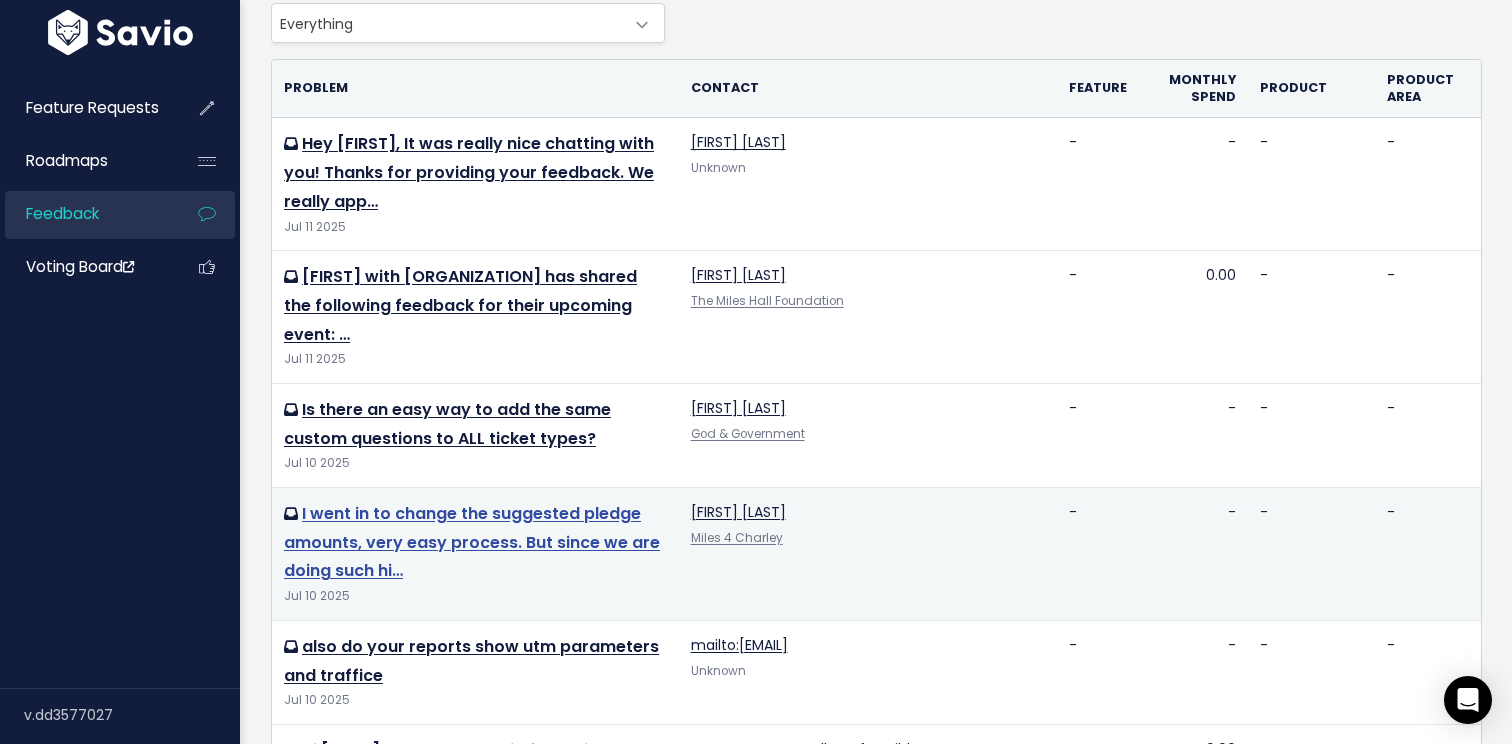scroll, scrollTop: 140, scrollLeft: 0, axis: vertical 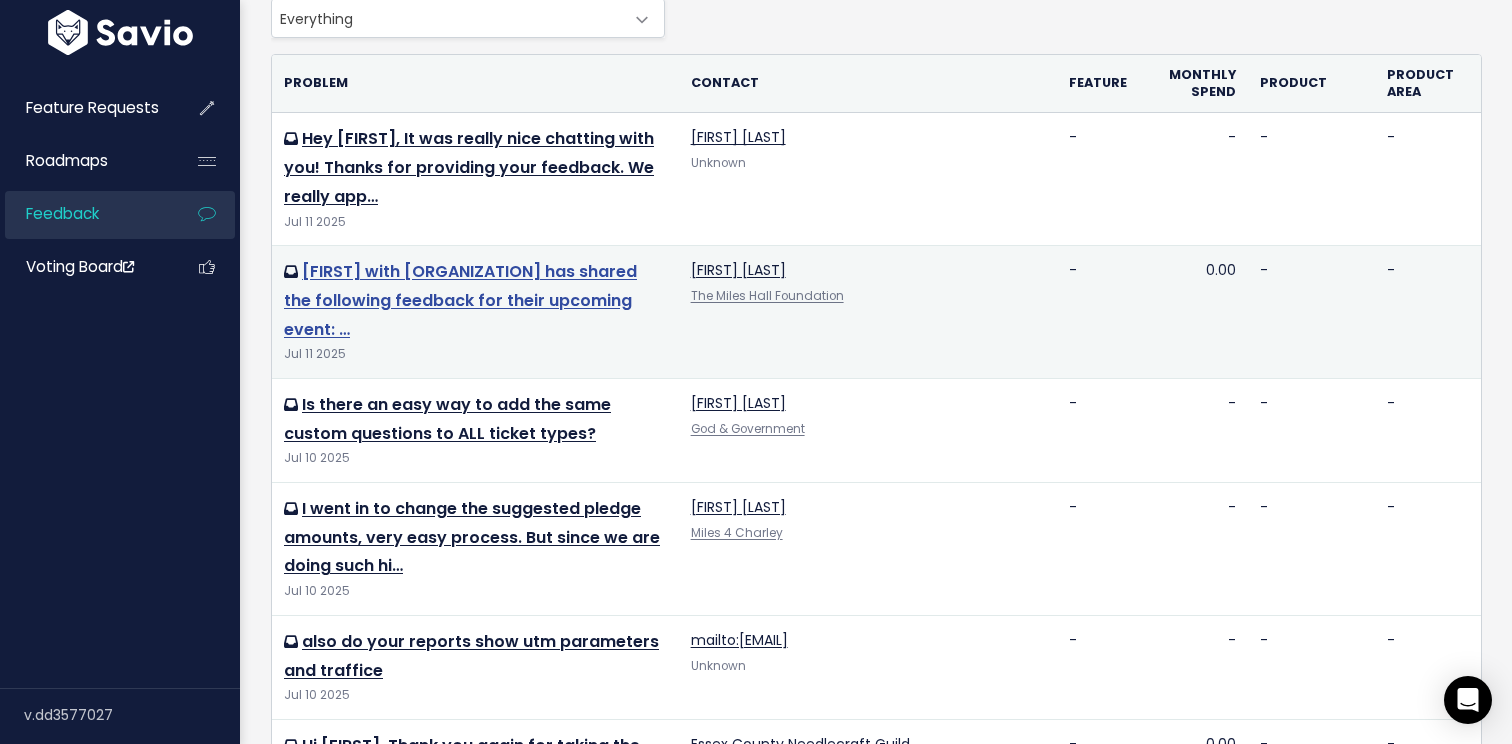 click on "Patty with The Miles Hall Foundation has shared the following feedback for their upcoming event:
…" at bounding box center (460, 300) 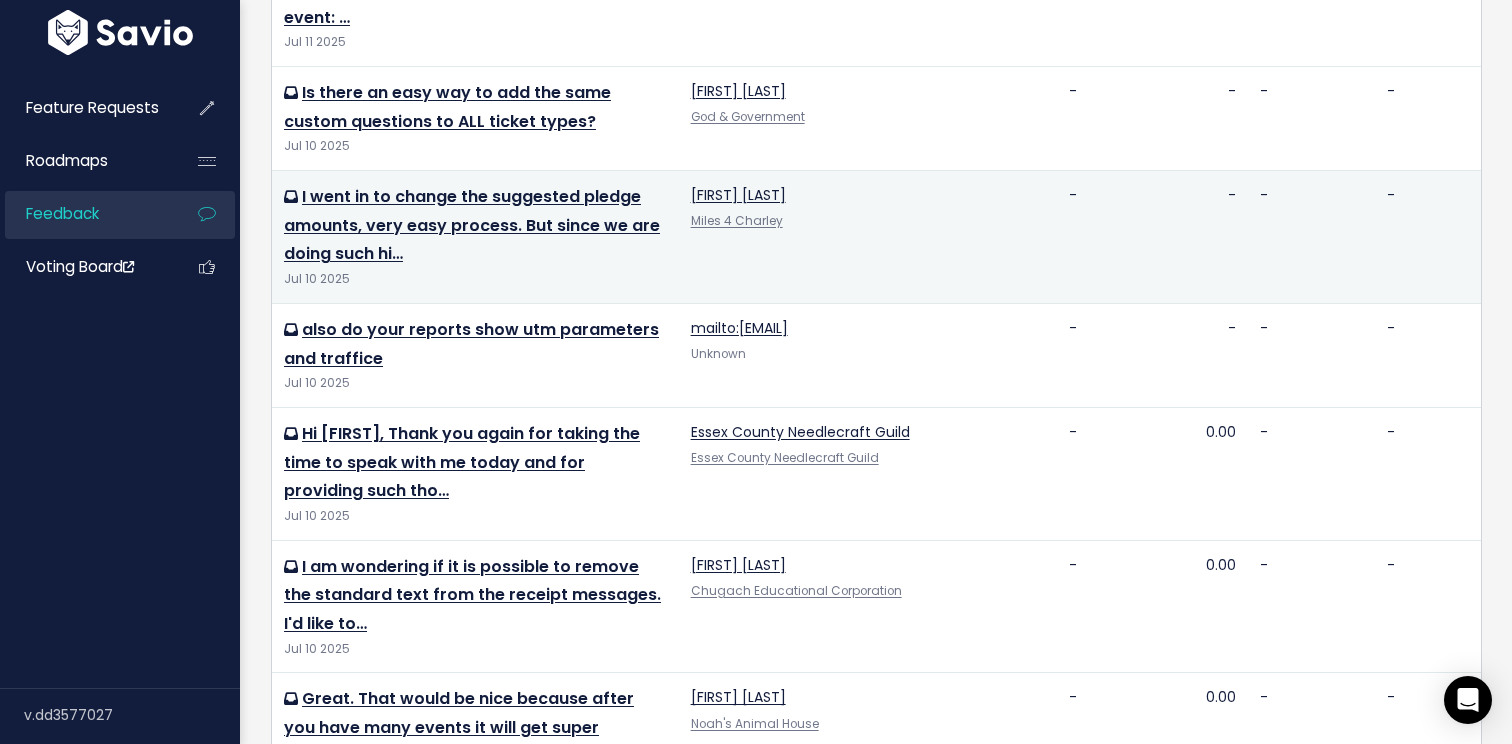 scroll, scrollTop: 656, scrollLeft: 0, axis: vertical 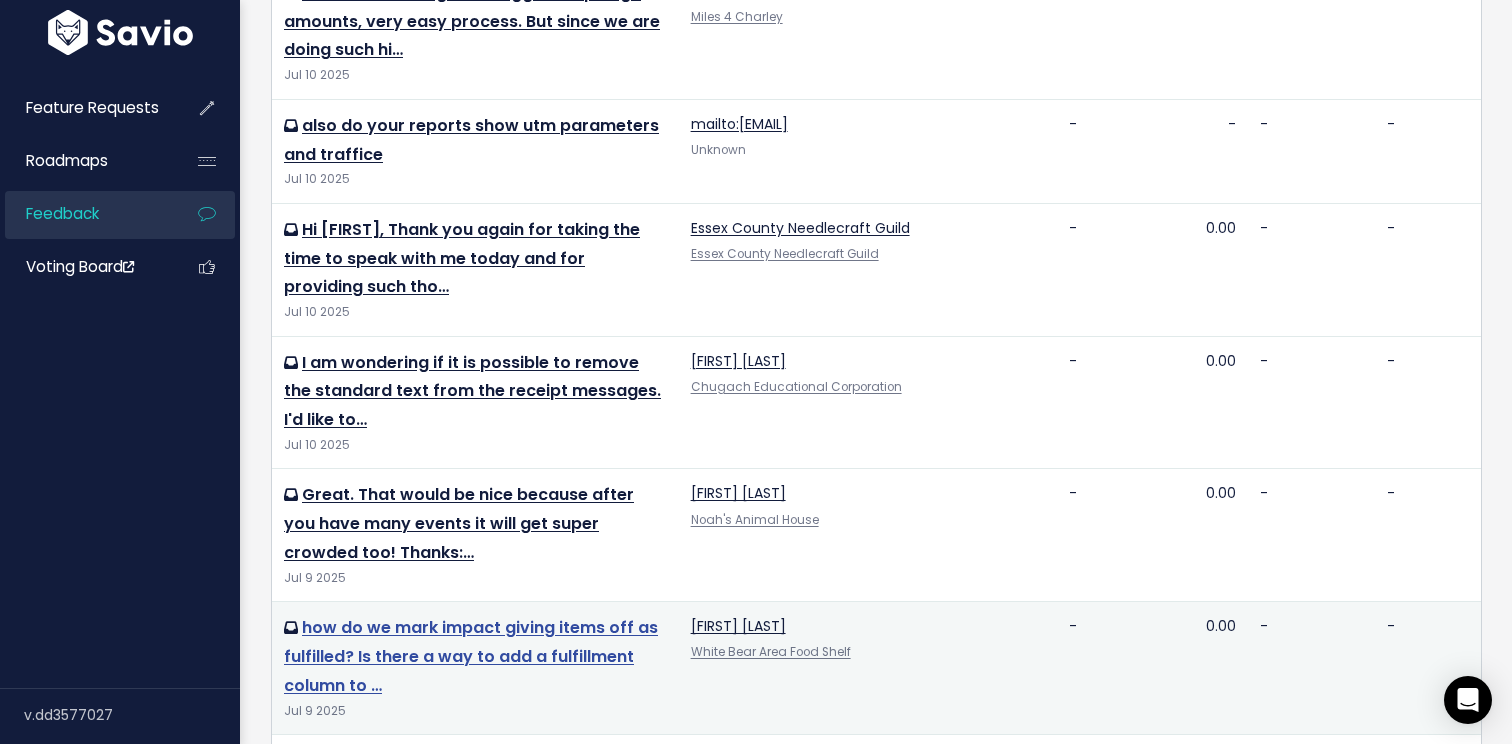 click on "how do we mark impact giving items off as fulfilled? Is there a way to add a fulfillment column to …" at bounding box center (471, 656) 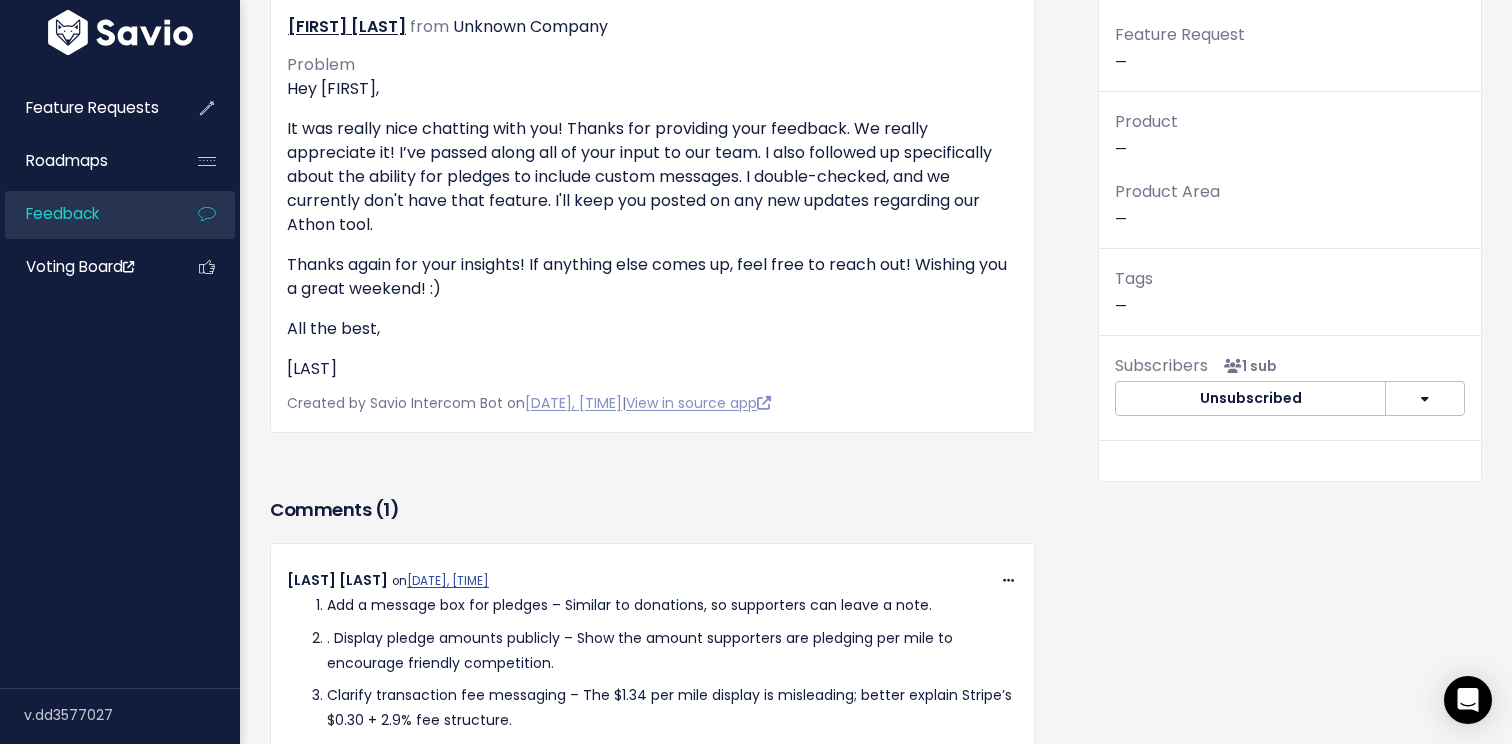 scroll, scrollTop: 177, scrollLeft: 0, axis: vertical 